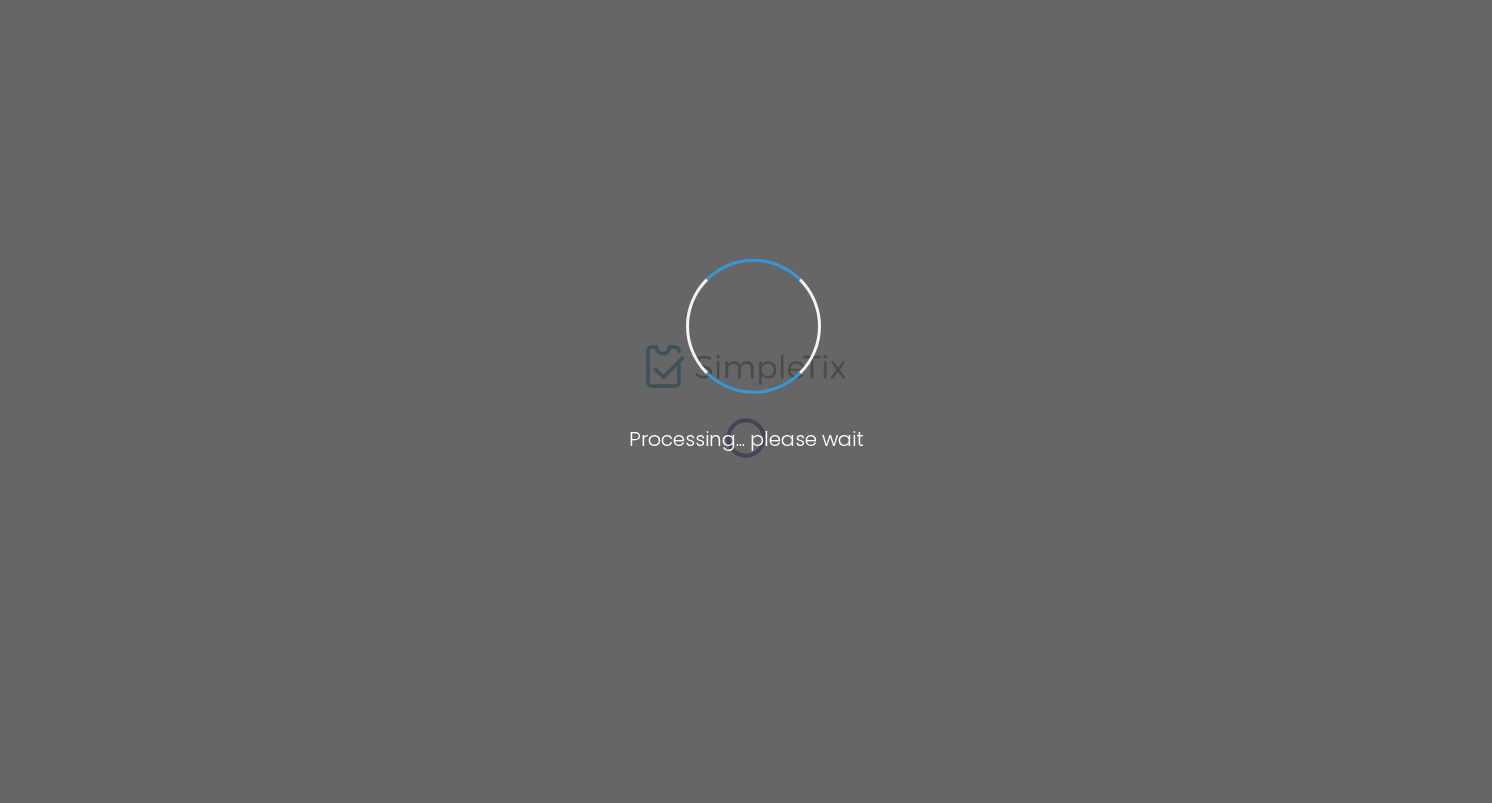 scroll, scrollTop: 0, scrollLeft: 0, axis: both 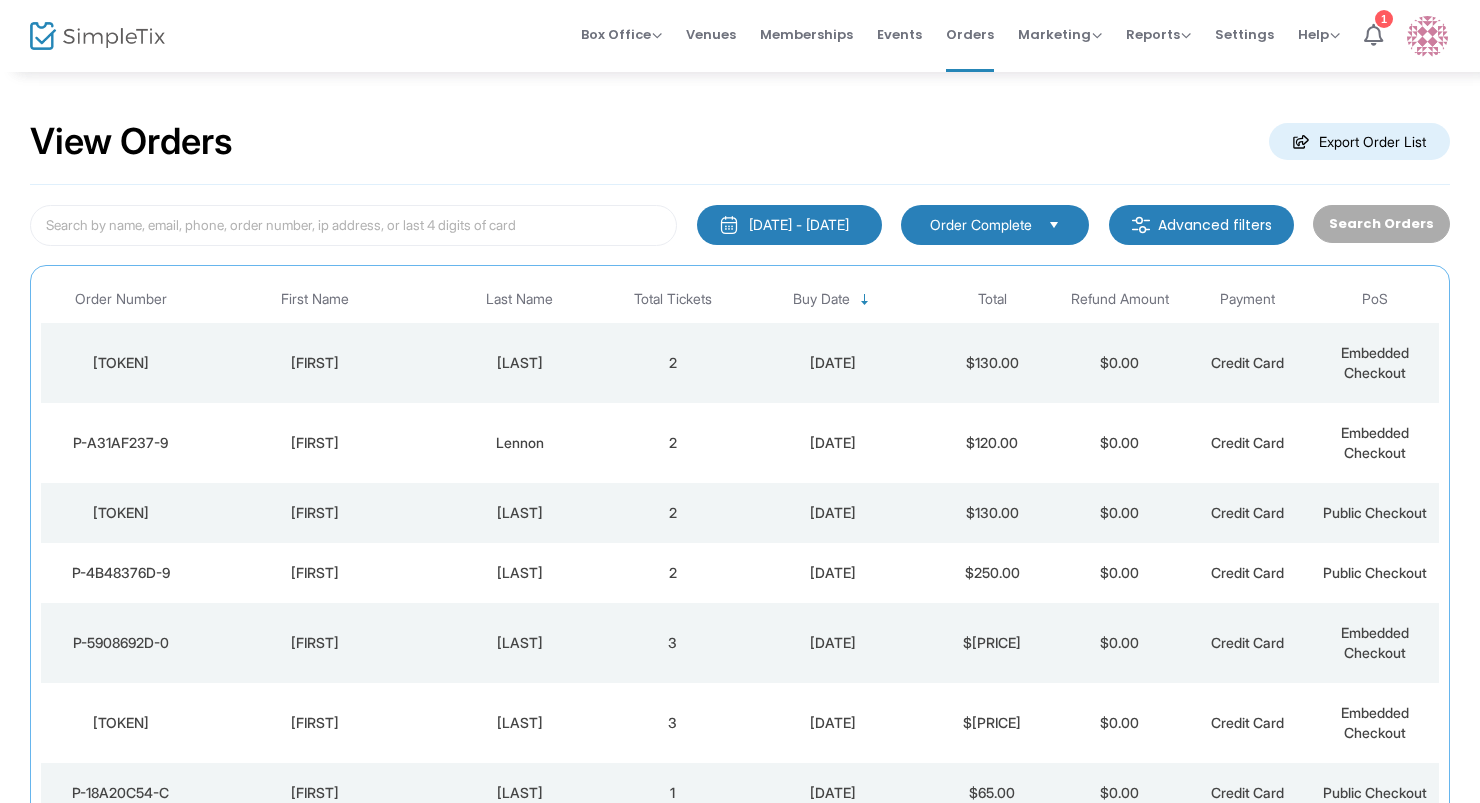 click on "Lipper" 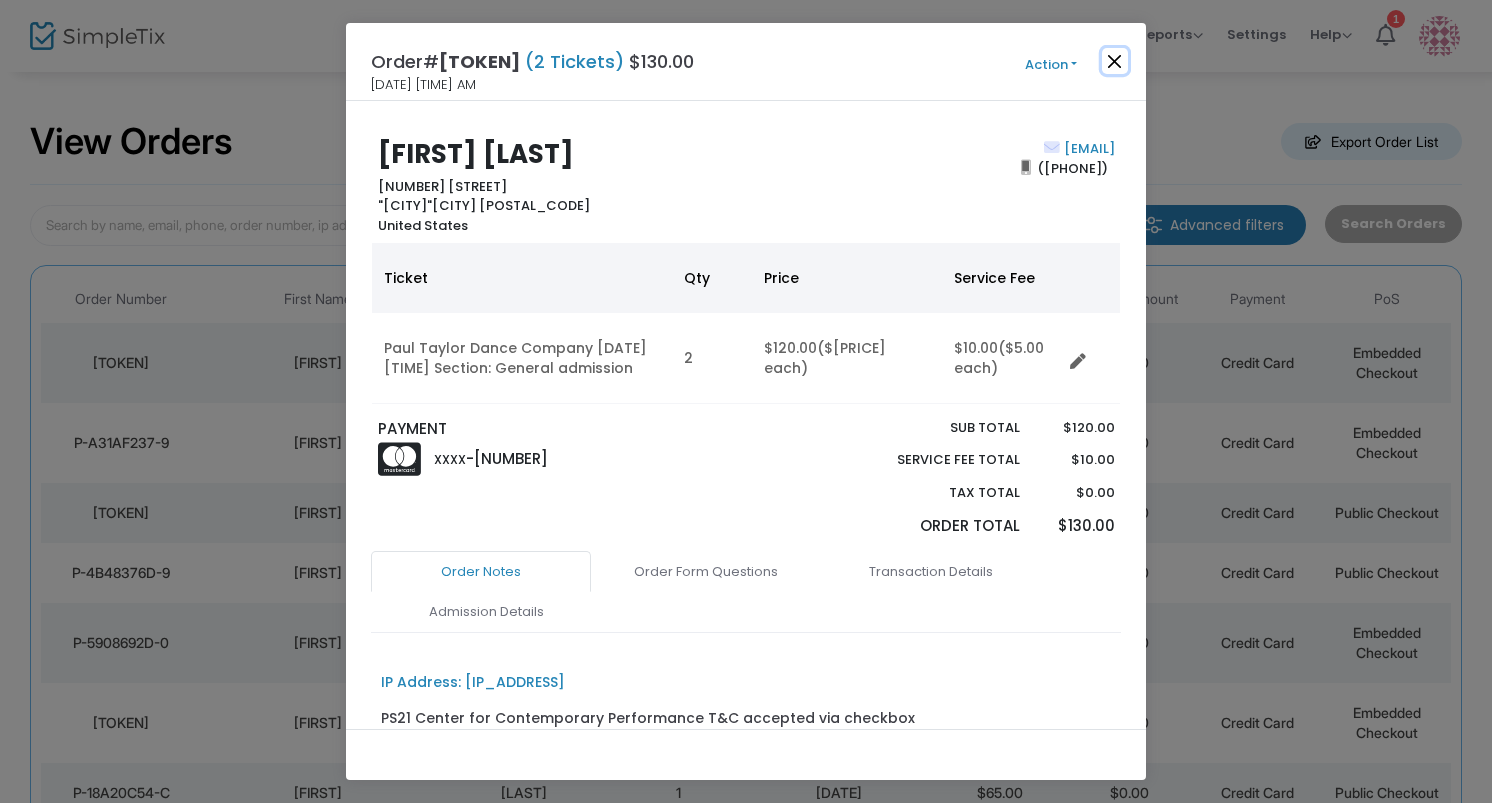click 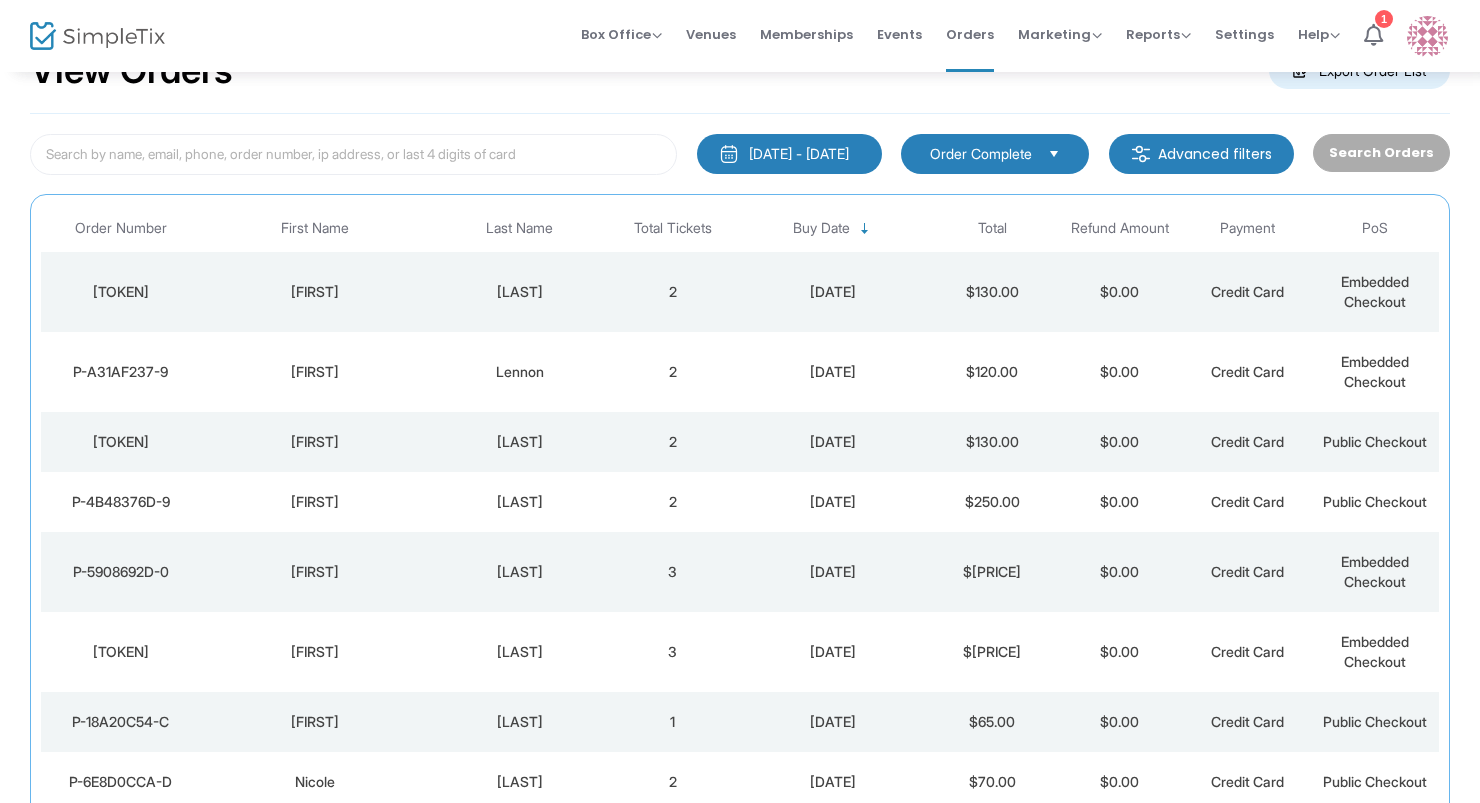scroll, scrollTop: 80, scrollLeft: 0, axis: vertical 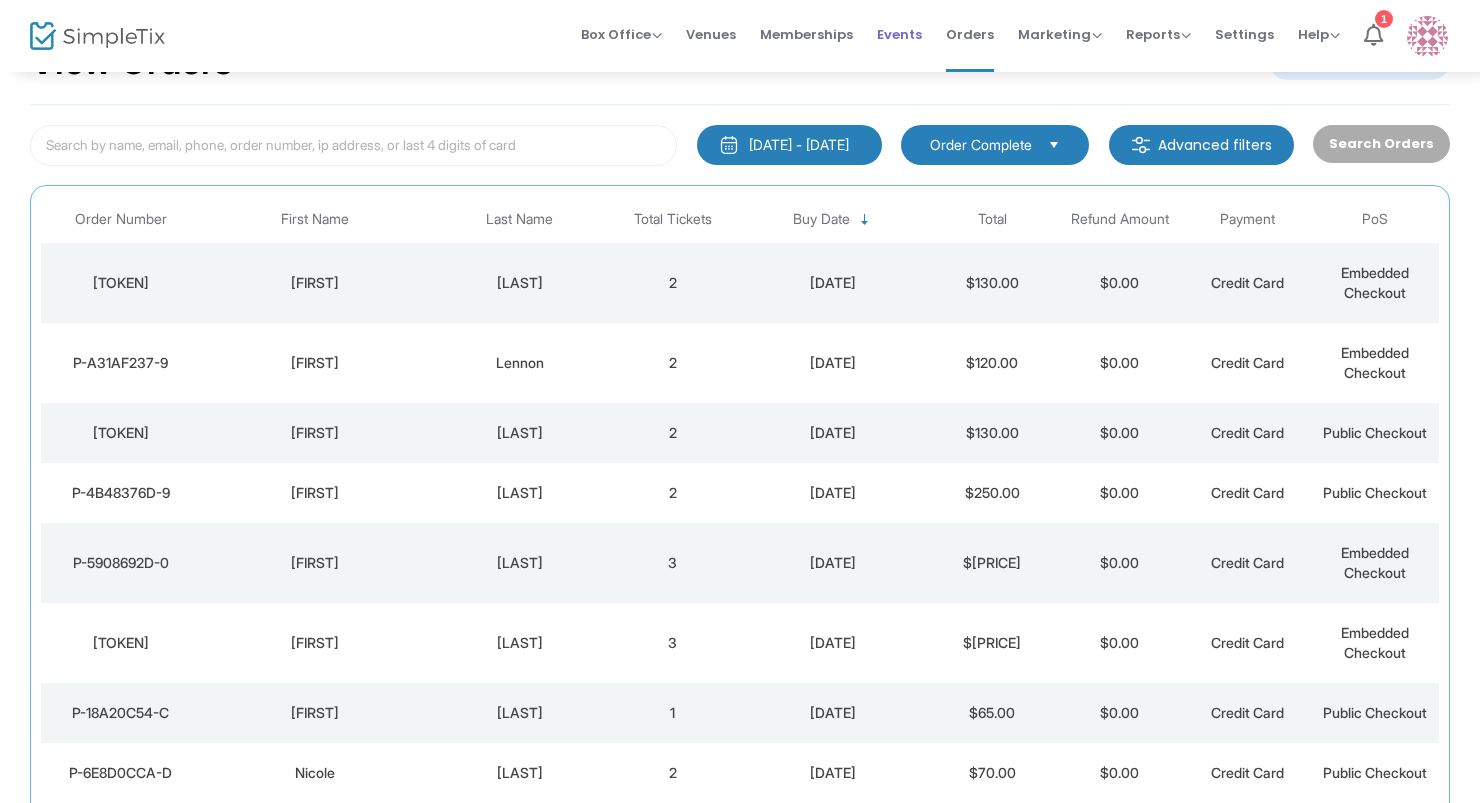 click on "Events" at bounding box center [899, 34] 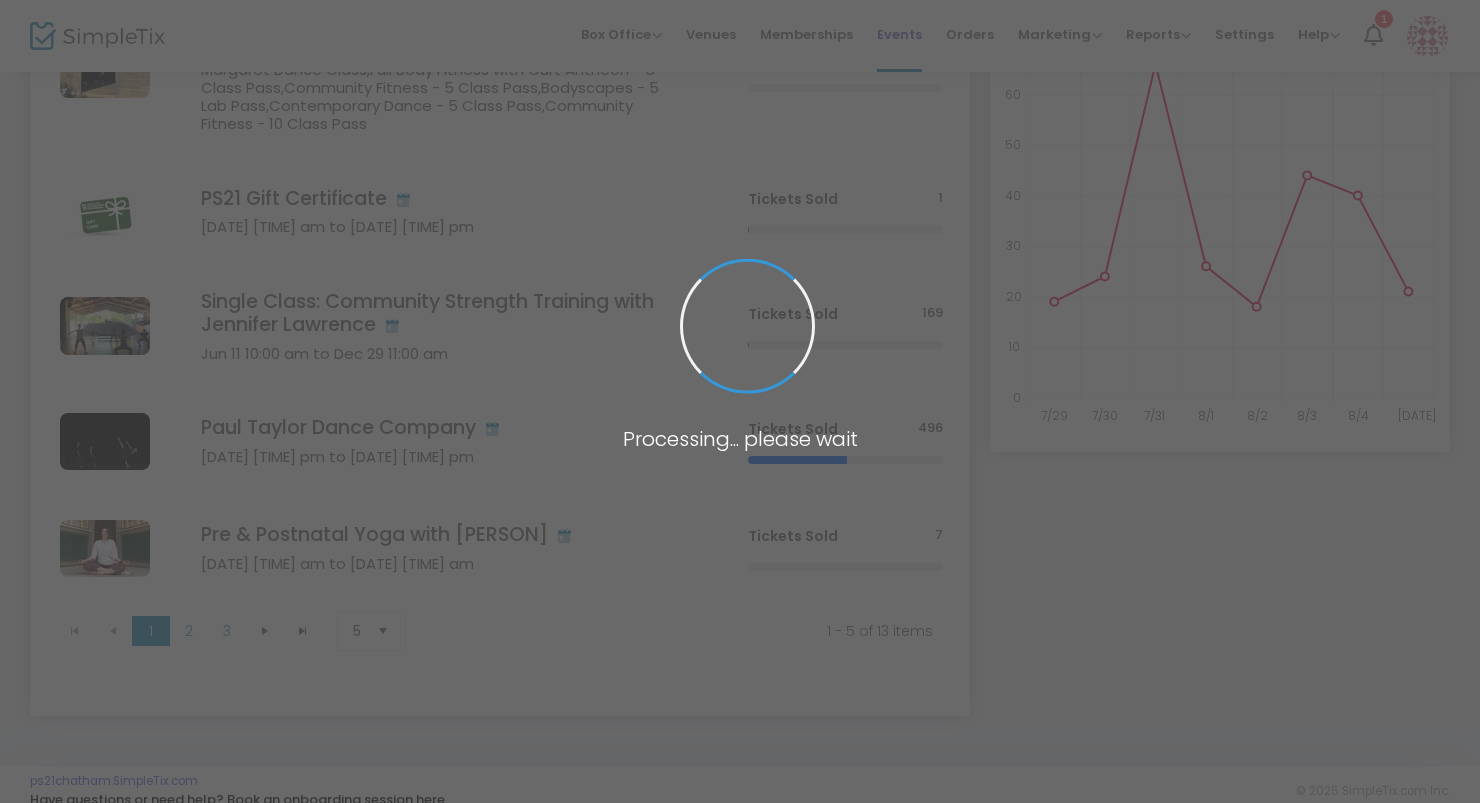 scroll, scrollTop: 313, scrollLeft: 0, axis: vertical 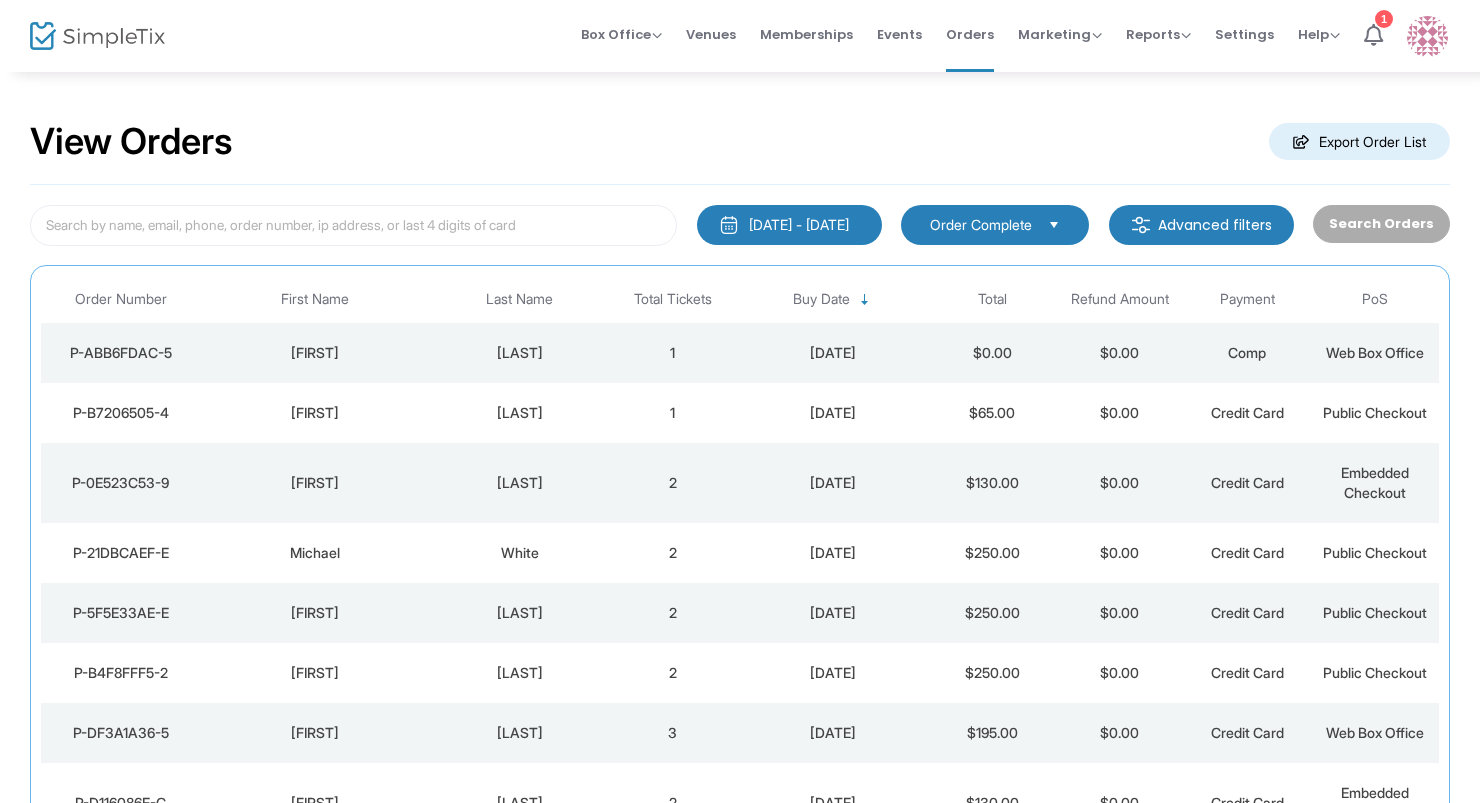 click on "Shapiro" 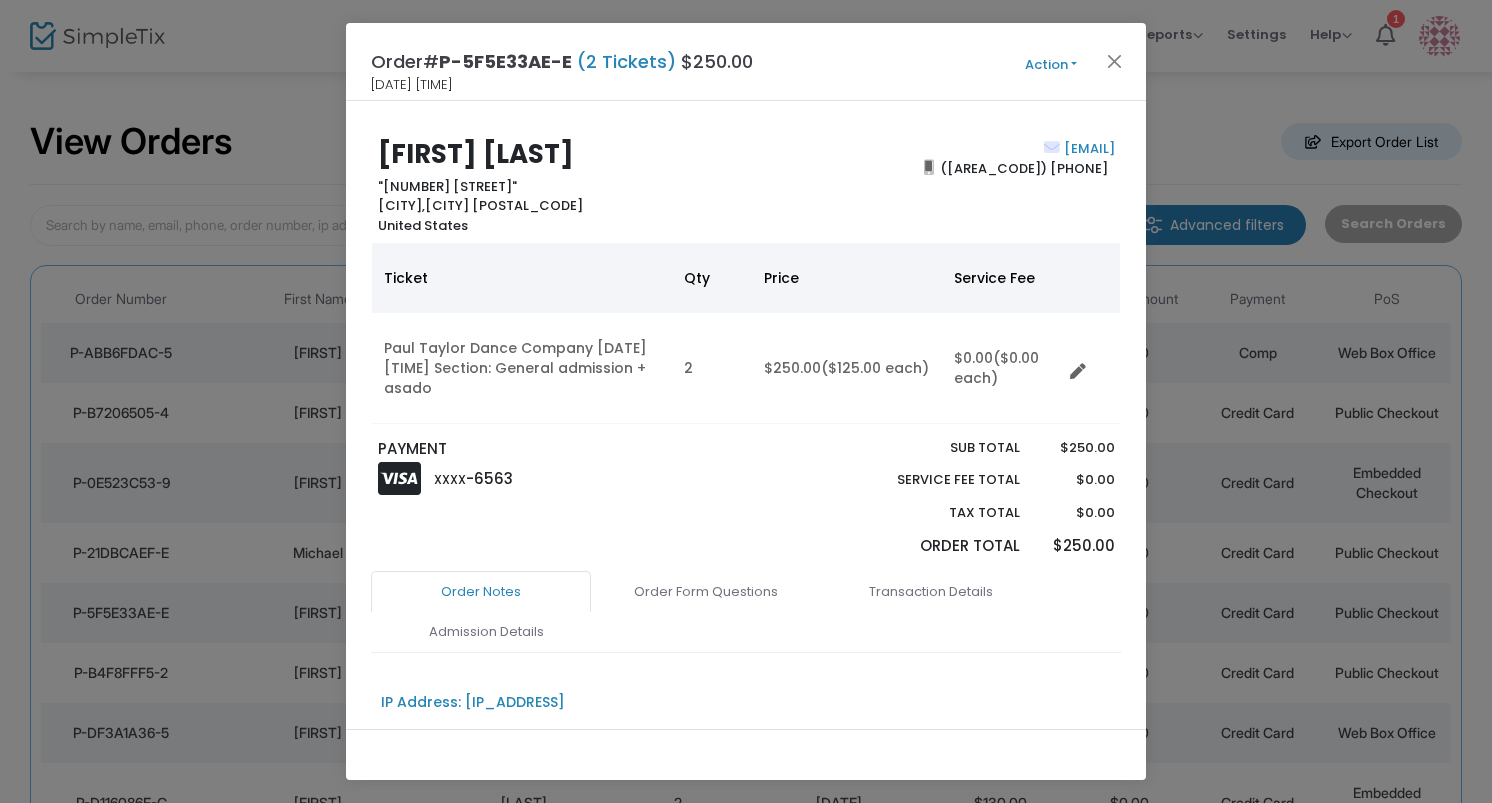 type 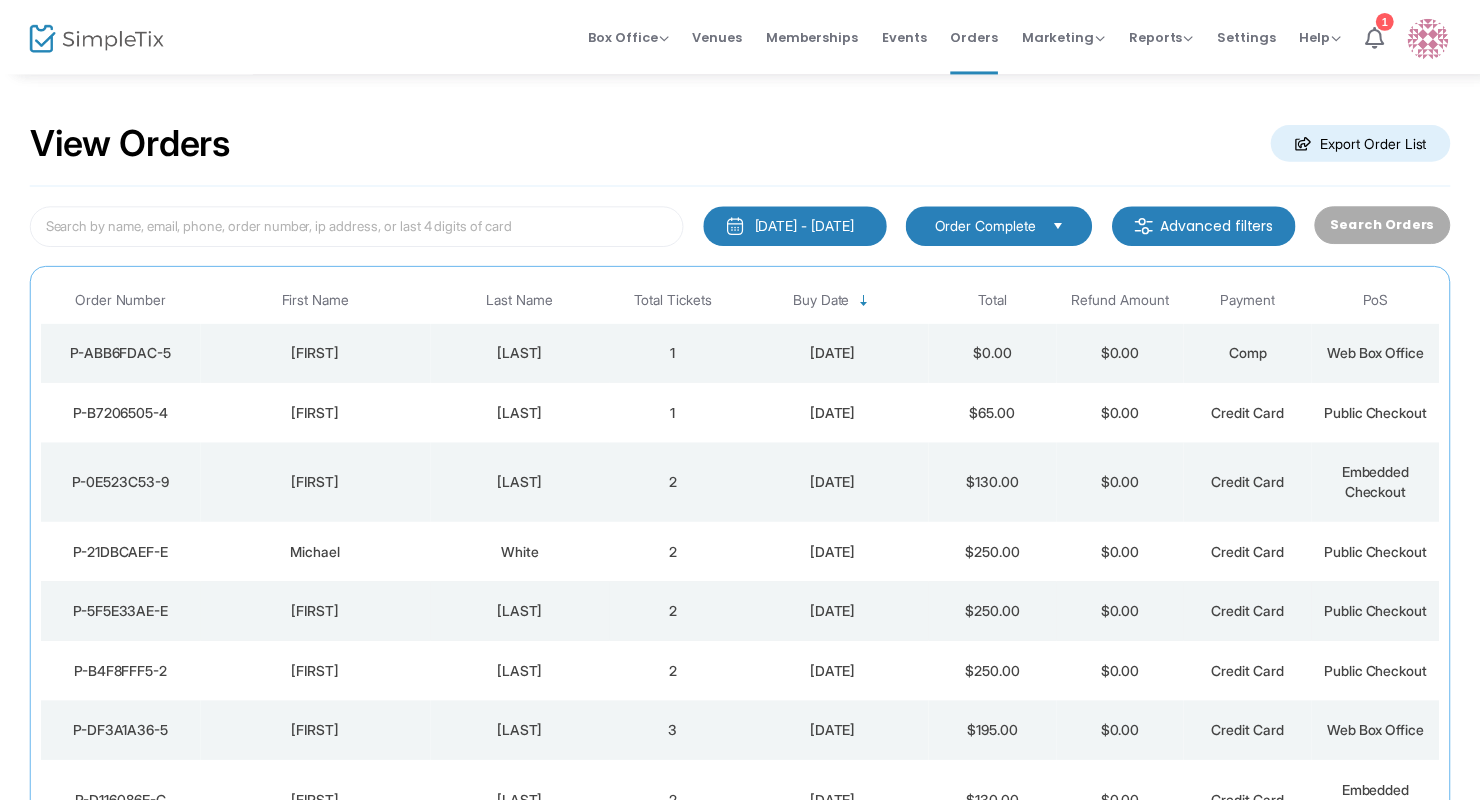 scroll, scrollTop: 40, scrollLeft: 0, axis: vertical 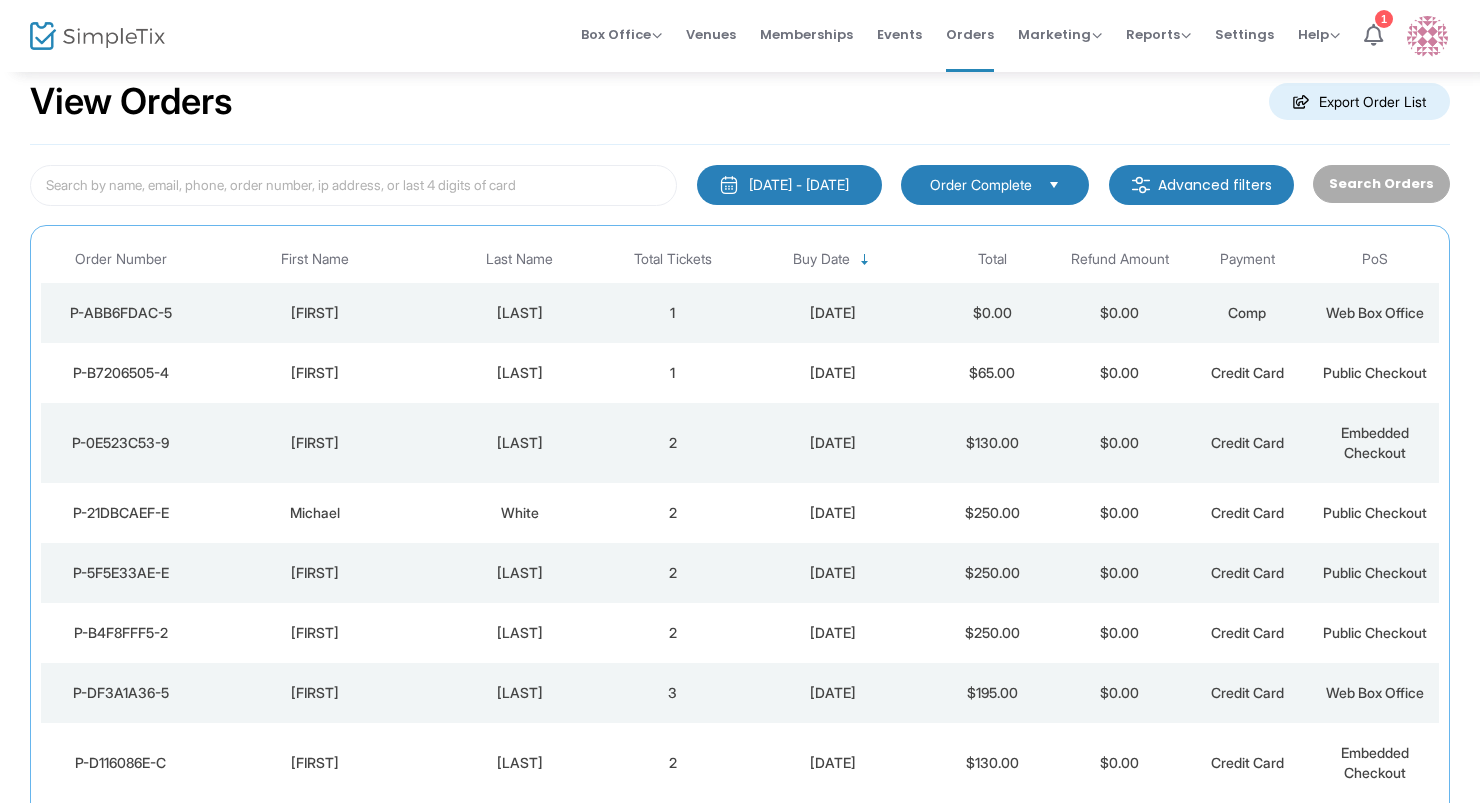 click on "Michael" 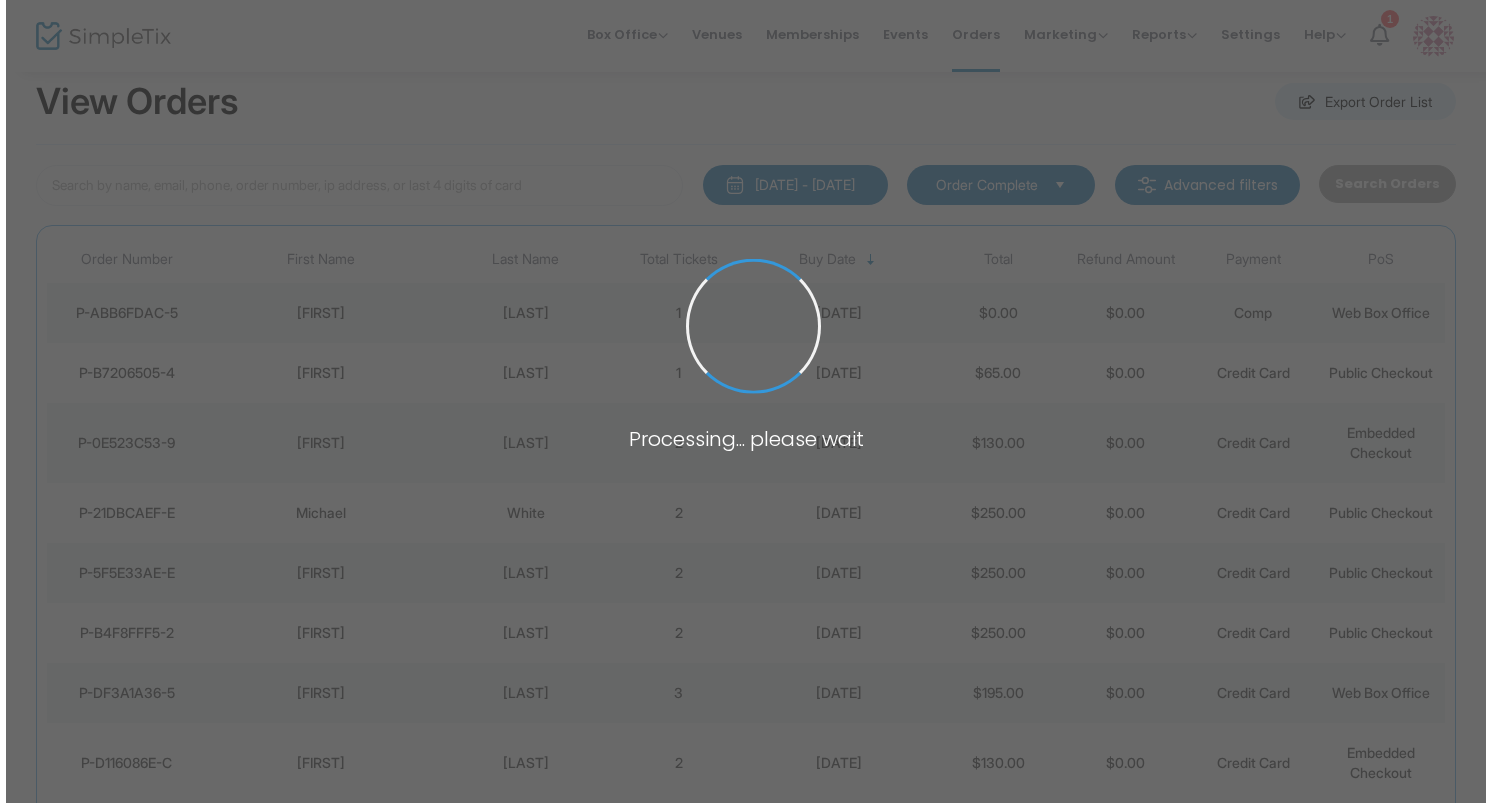 scroll, scrollTop: 0, scrollLeft: 0, axis: both 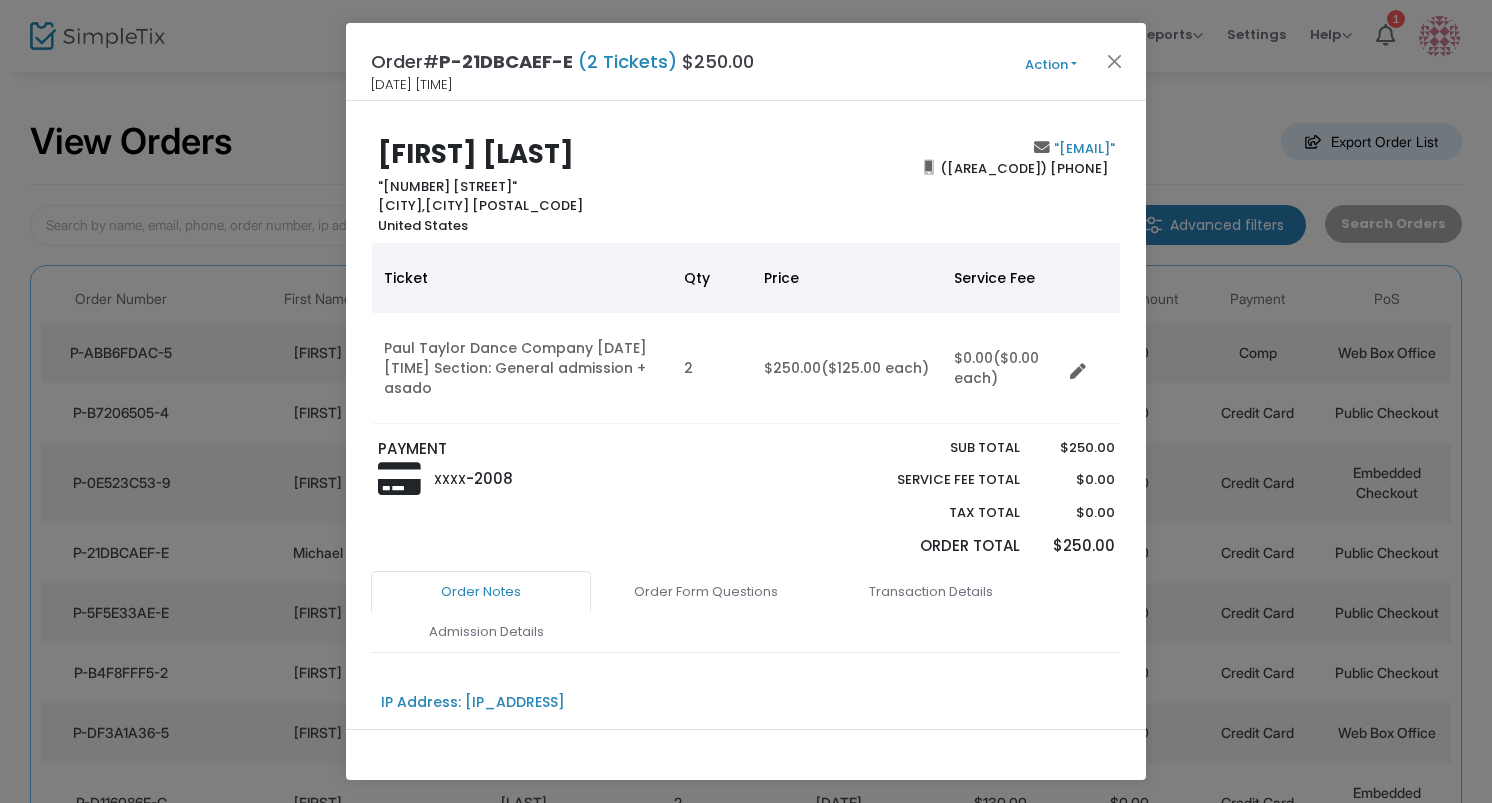 type 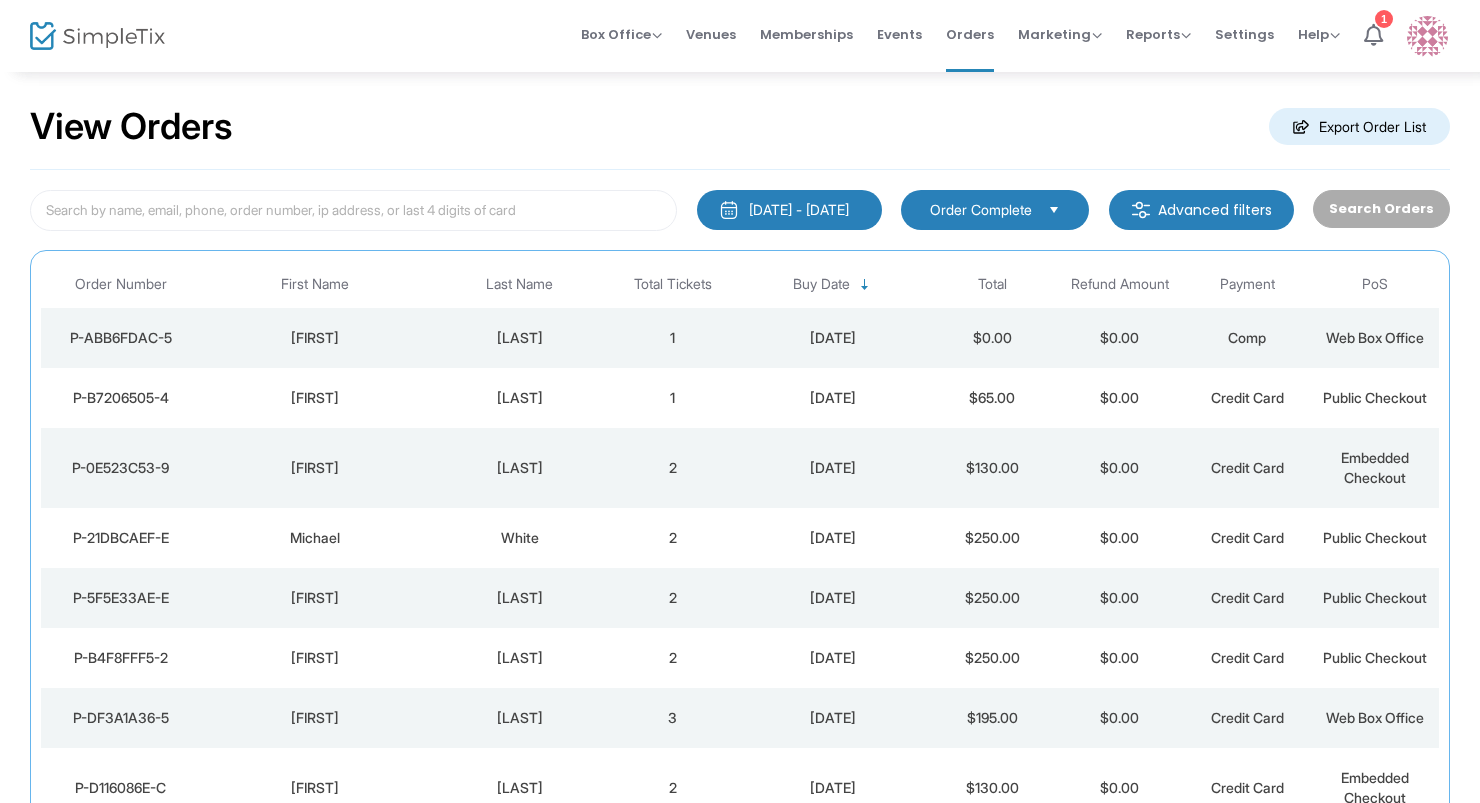 scroll, scrollTop: 40, scrollLeft: 0, axis: vertical 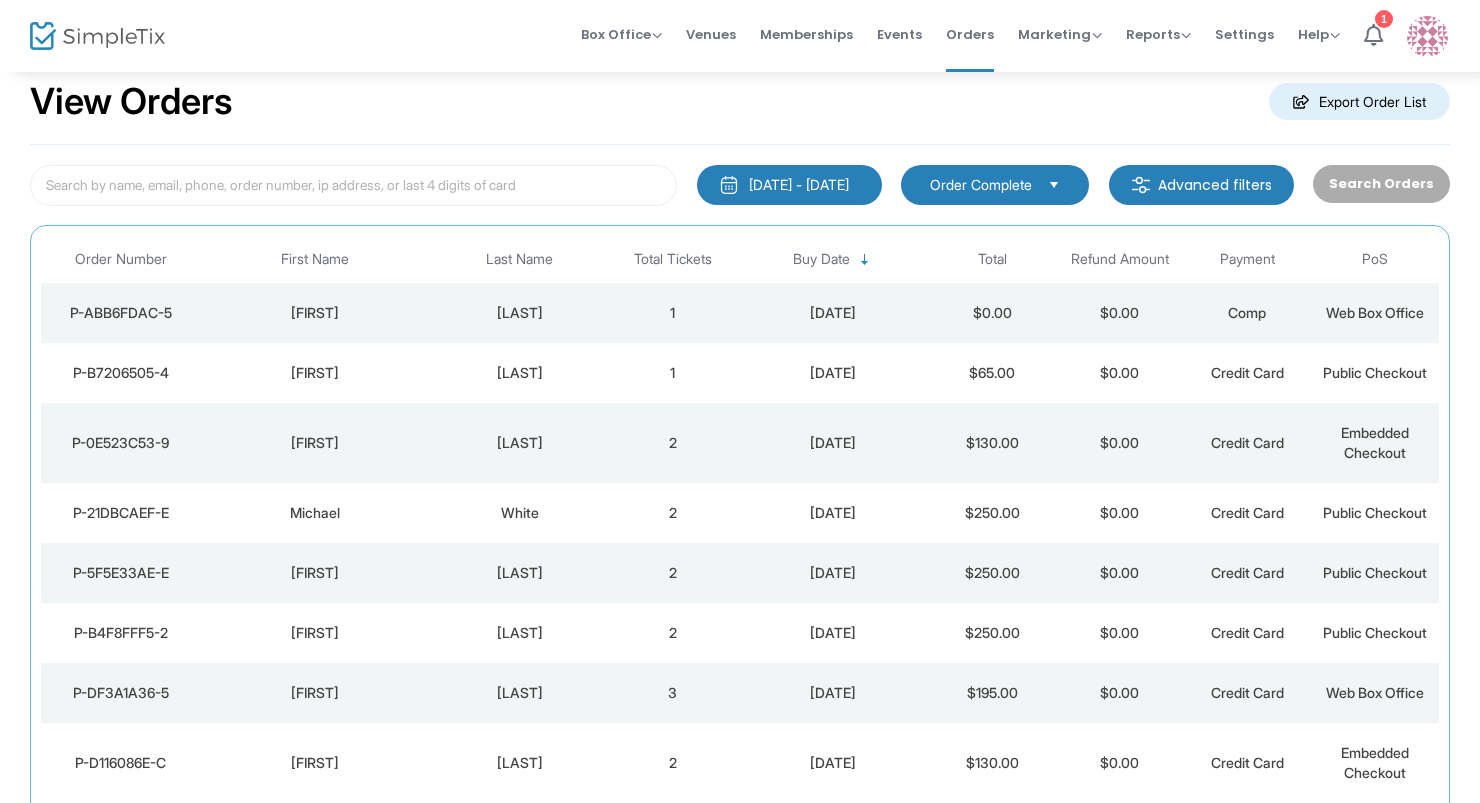 click on "White" 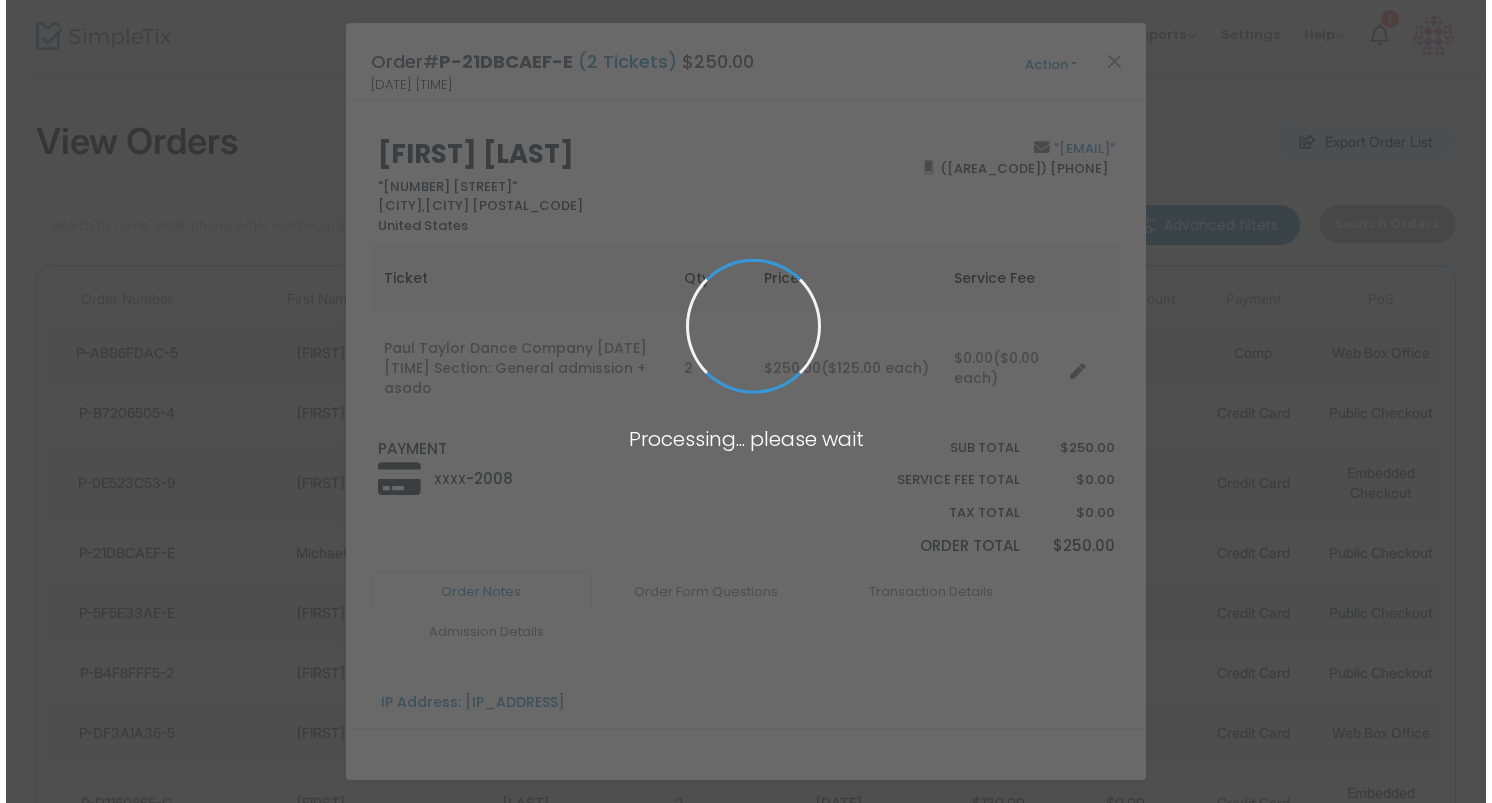 scroll, scrollTop: 0, scrollLeft: 0, axis: both 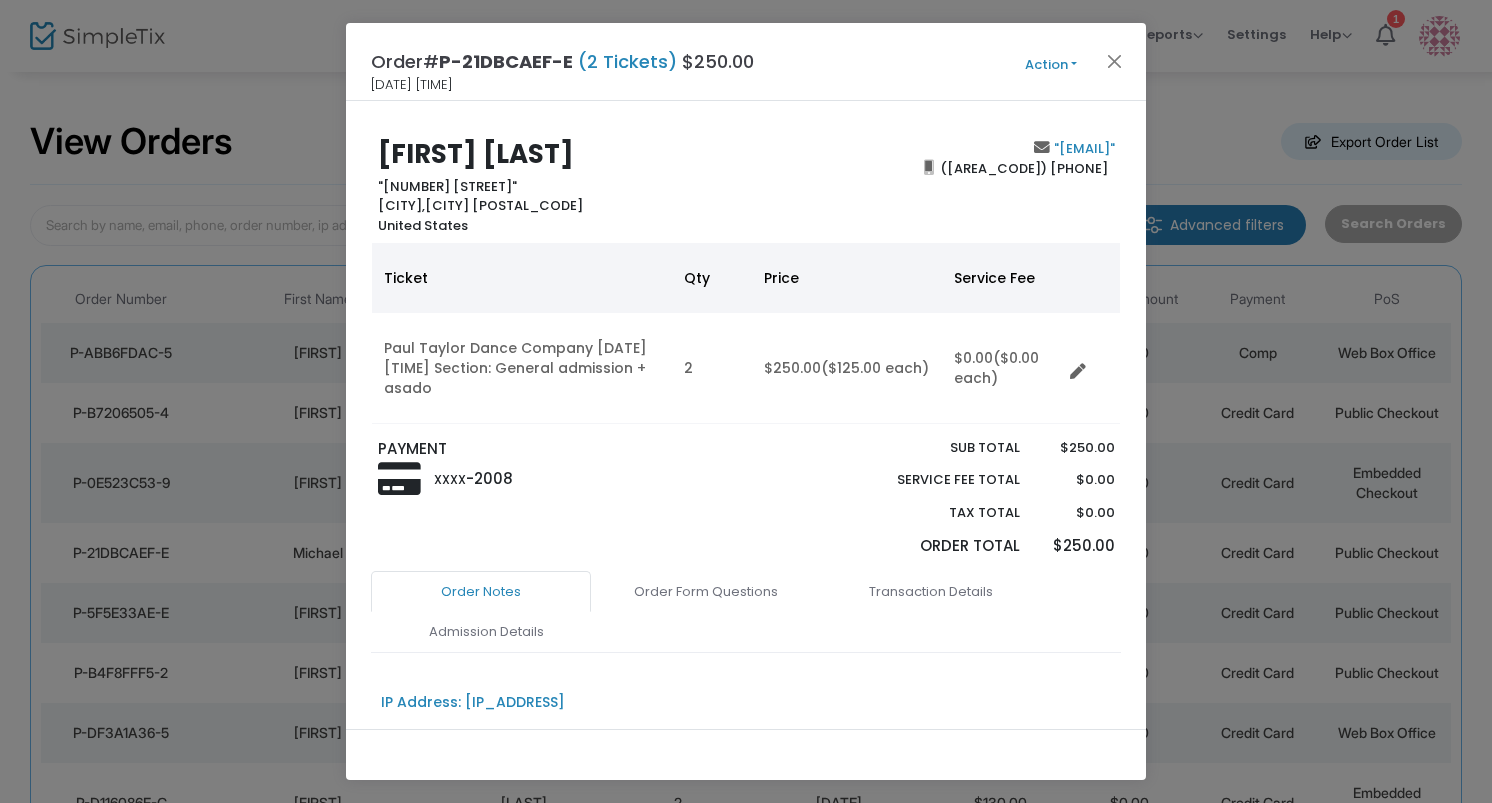 type 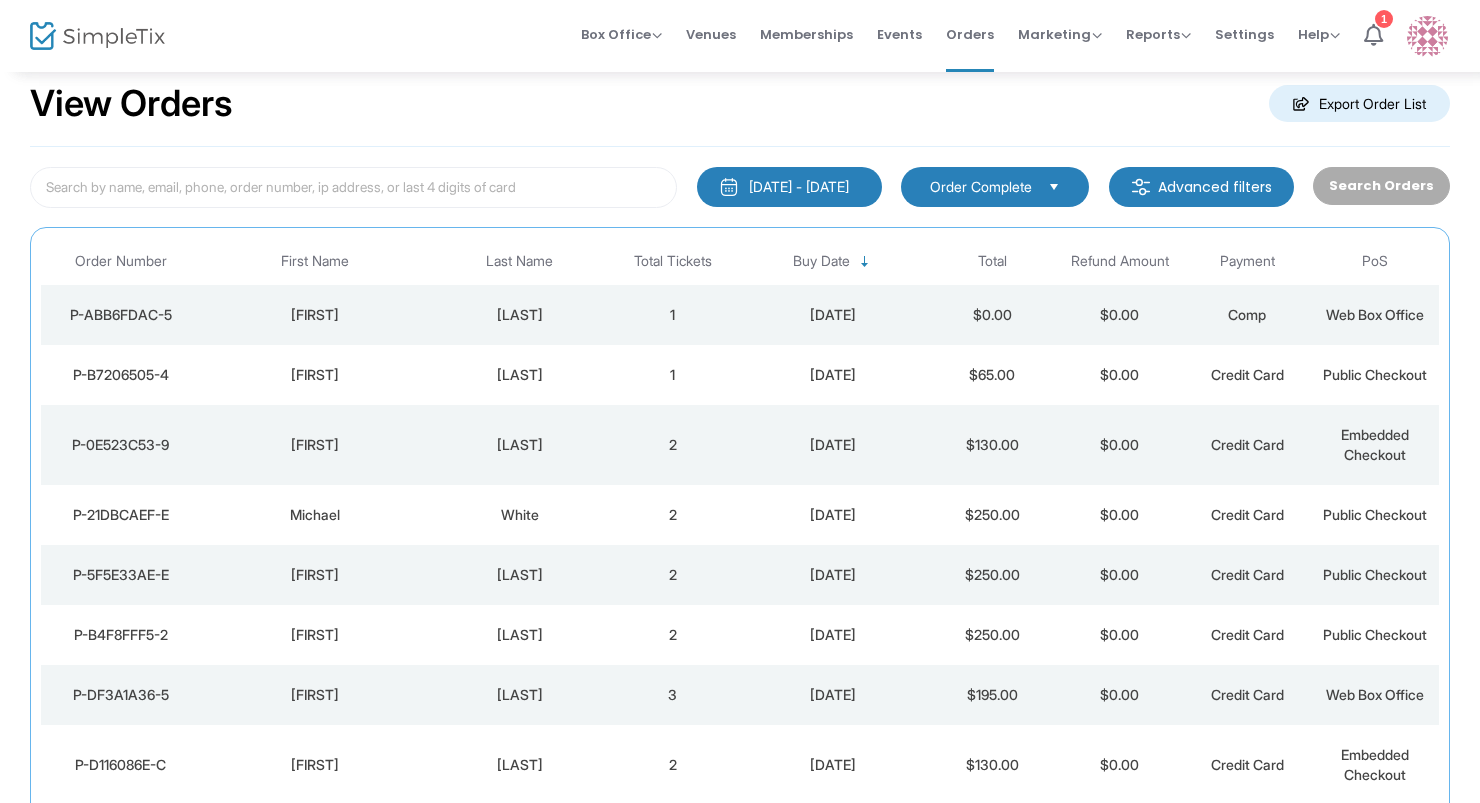 scroll, scrollTop: 40, scrollLeft: 0, axis: vertical 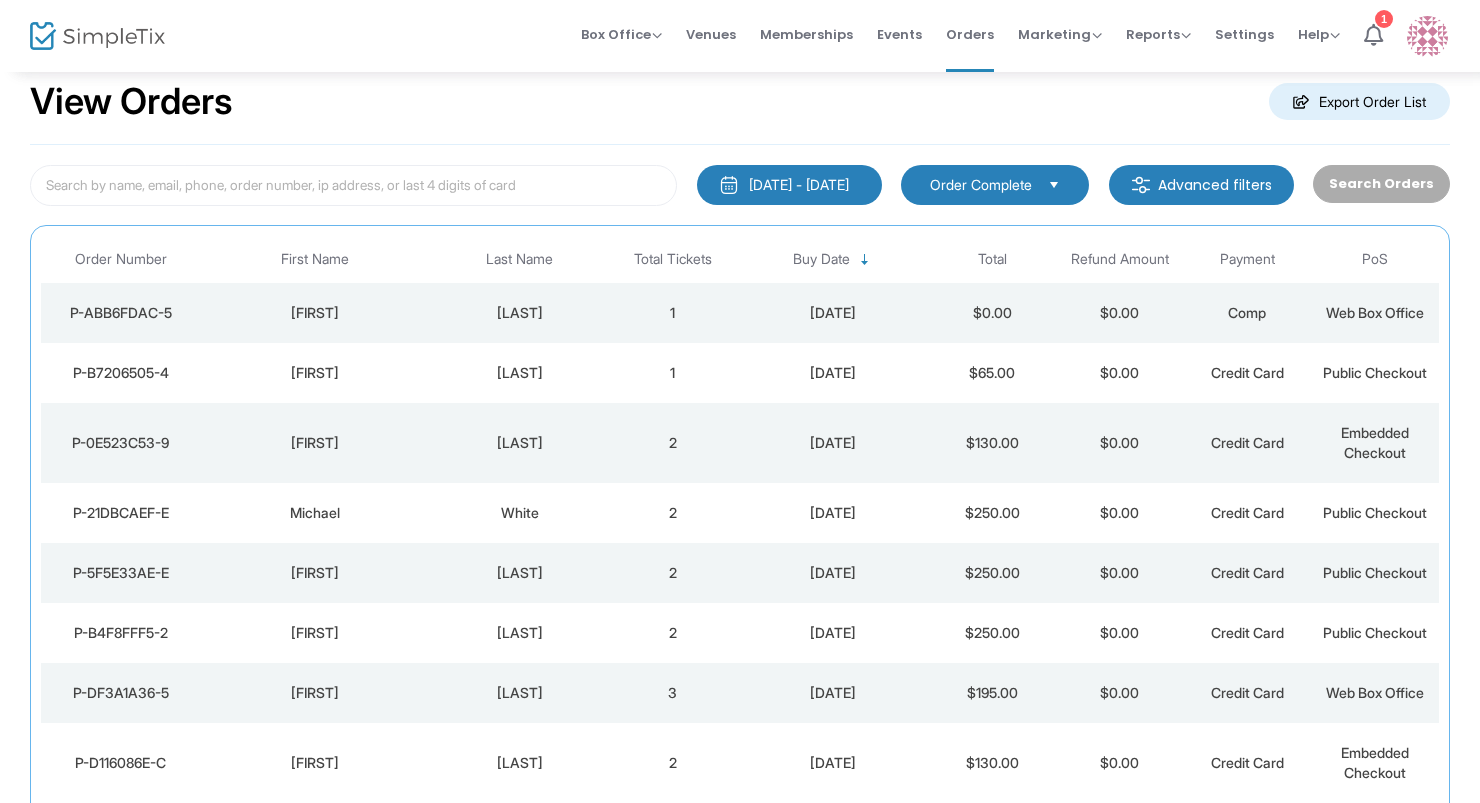 click on "Trudi" 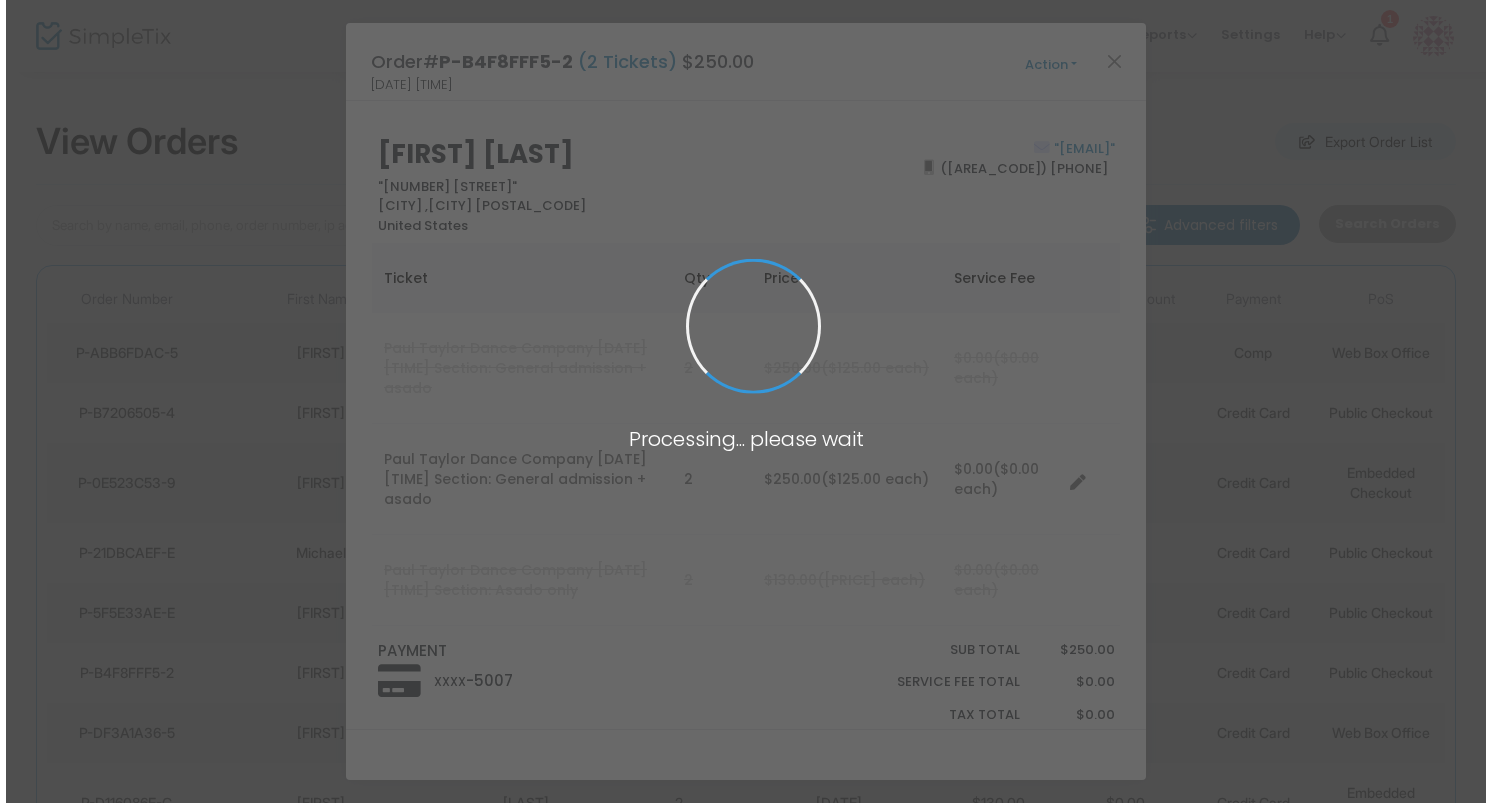 scroll, scrollTop: 0, scrollLeft: 0, axis: both 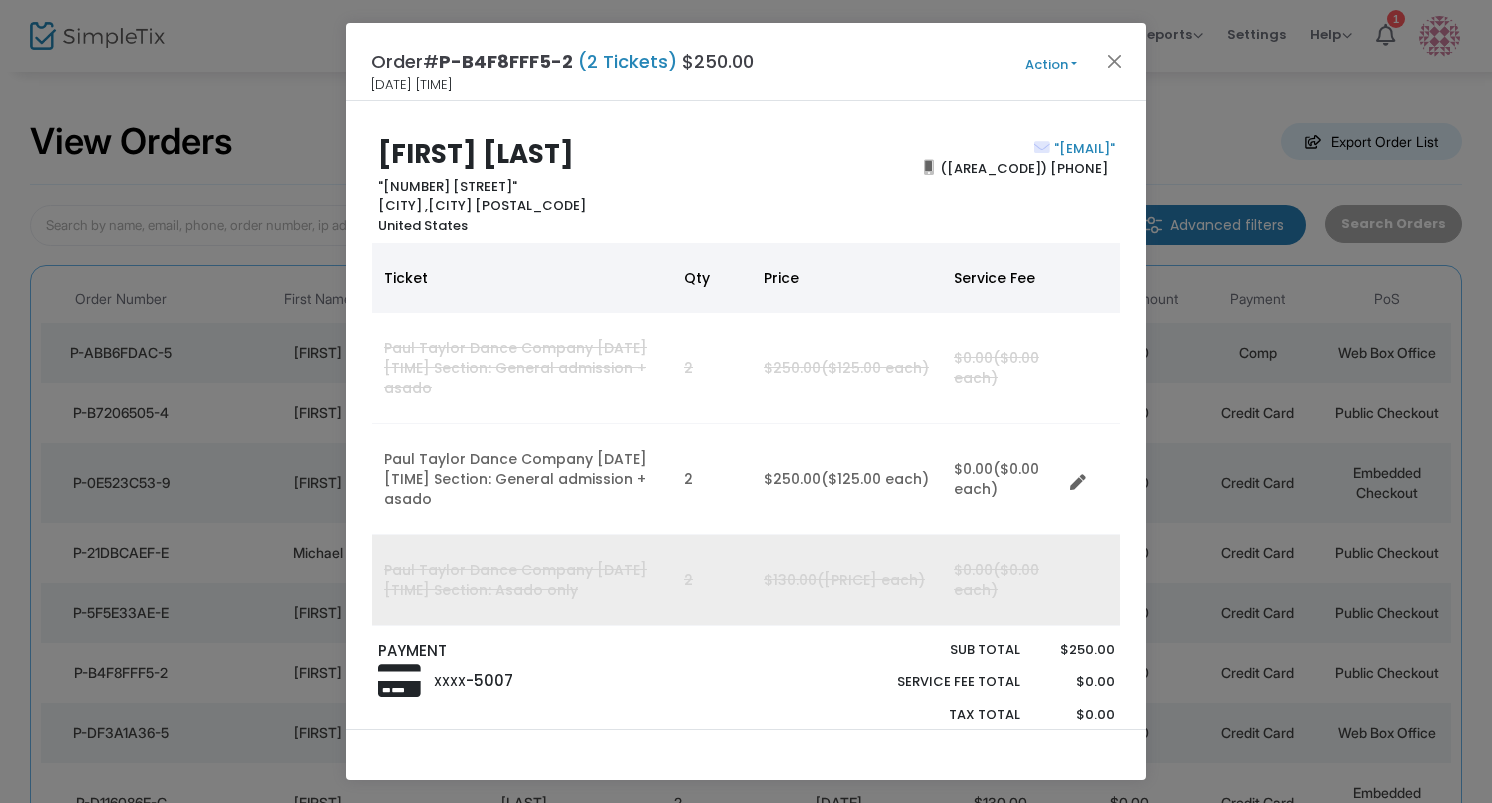 type 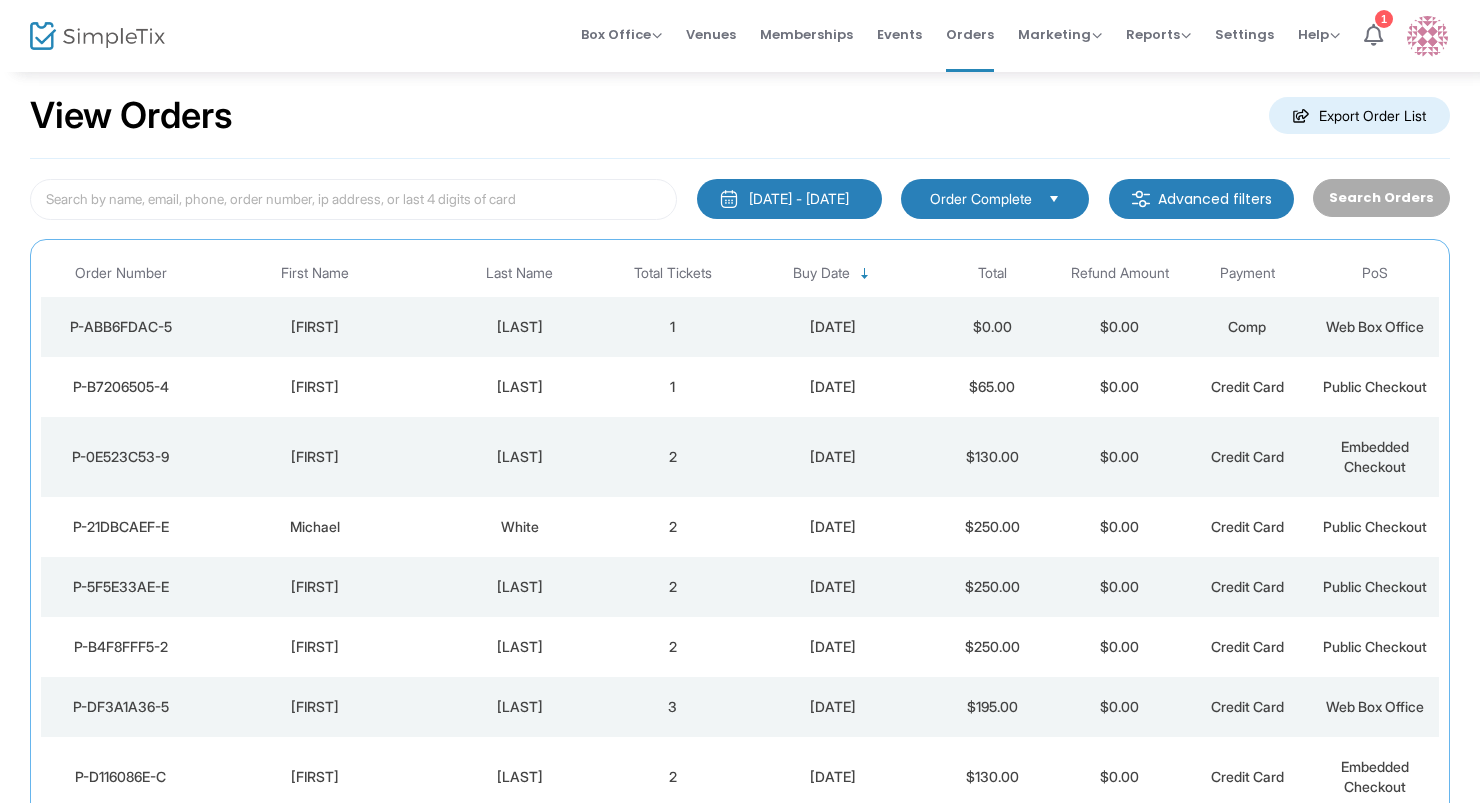 scroll, scrollTop: 40, scrollLeft: 0, axis: vertical 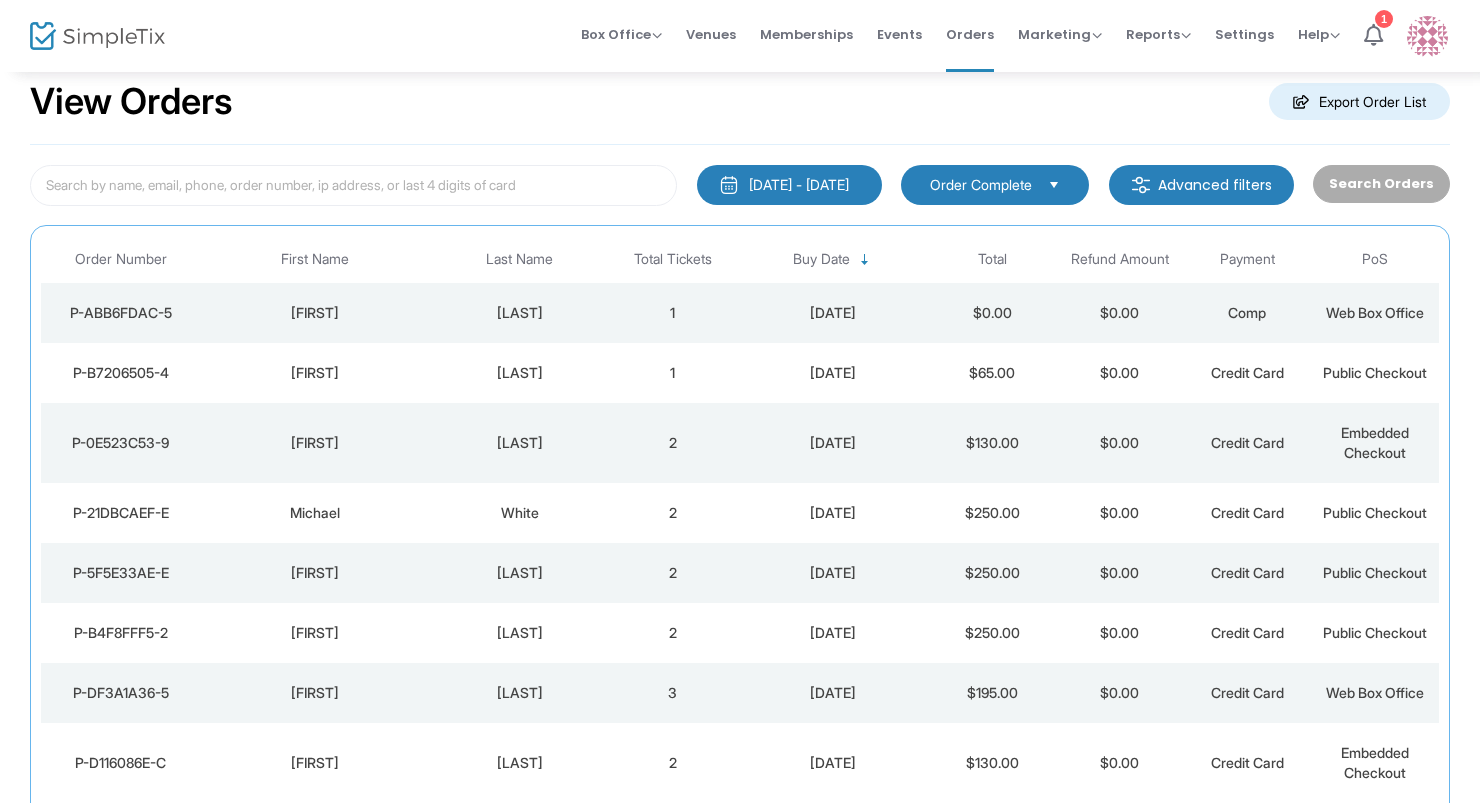 click on "Kevin" 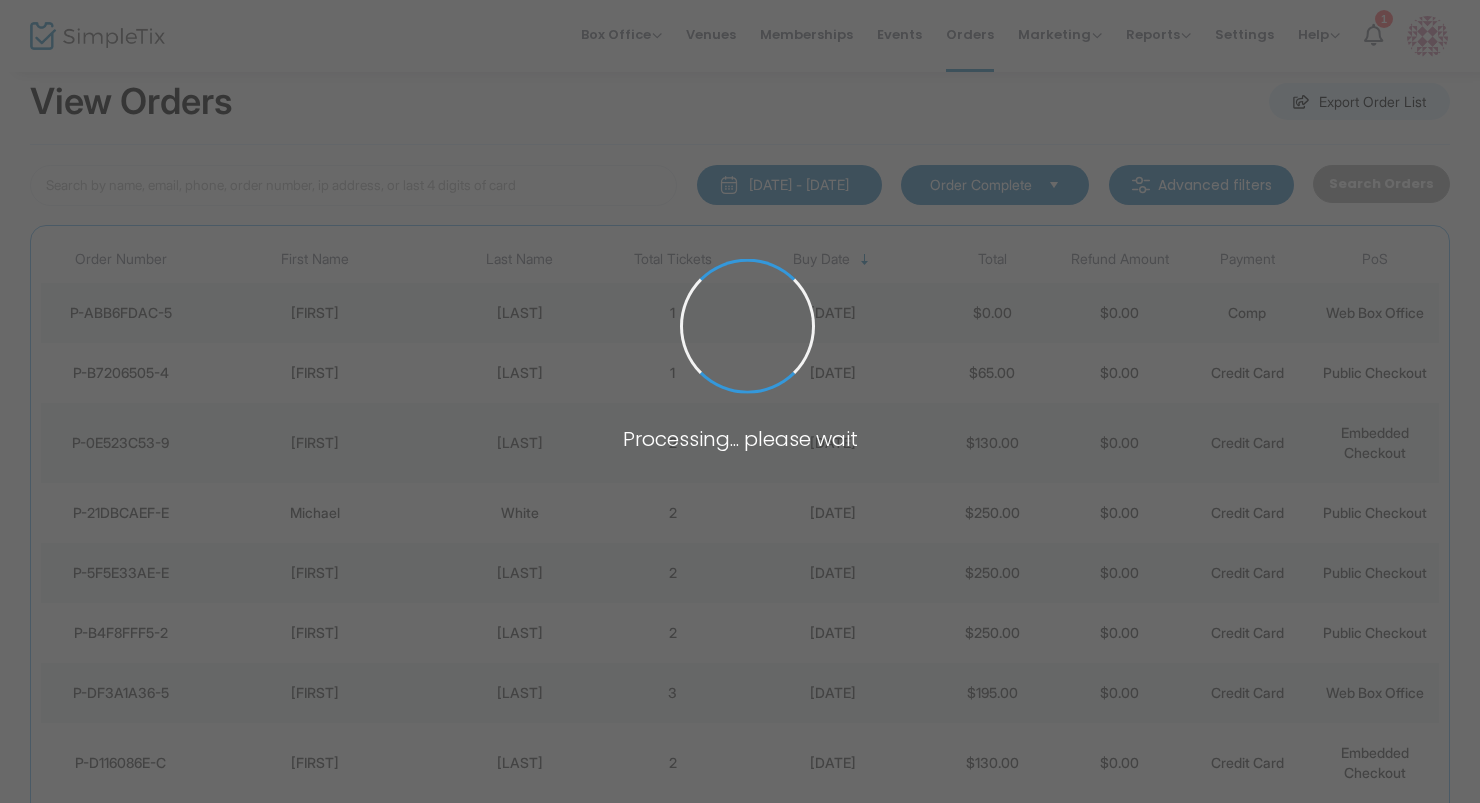 scroll, scrollTop: 0, scrollLeft: 0, axis: both 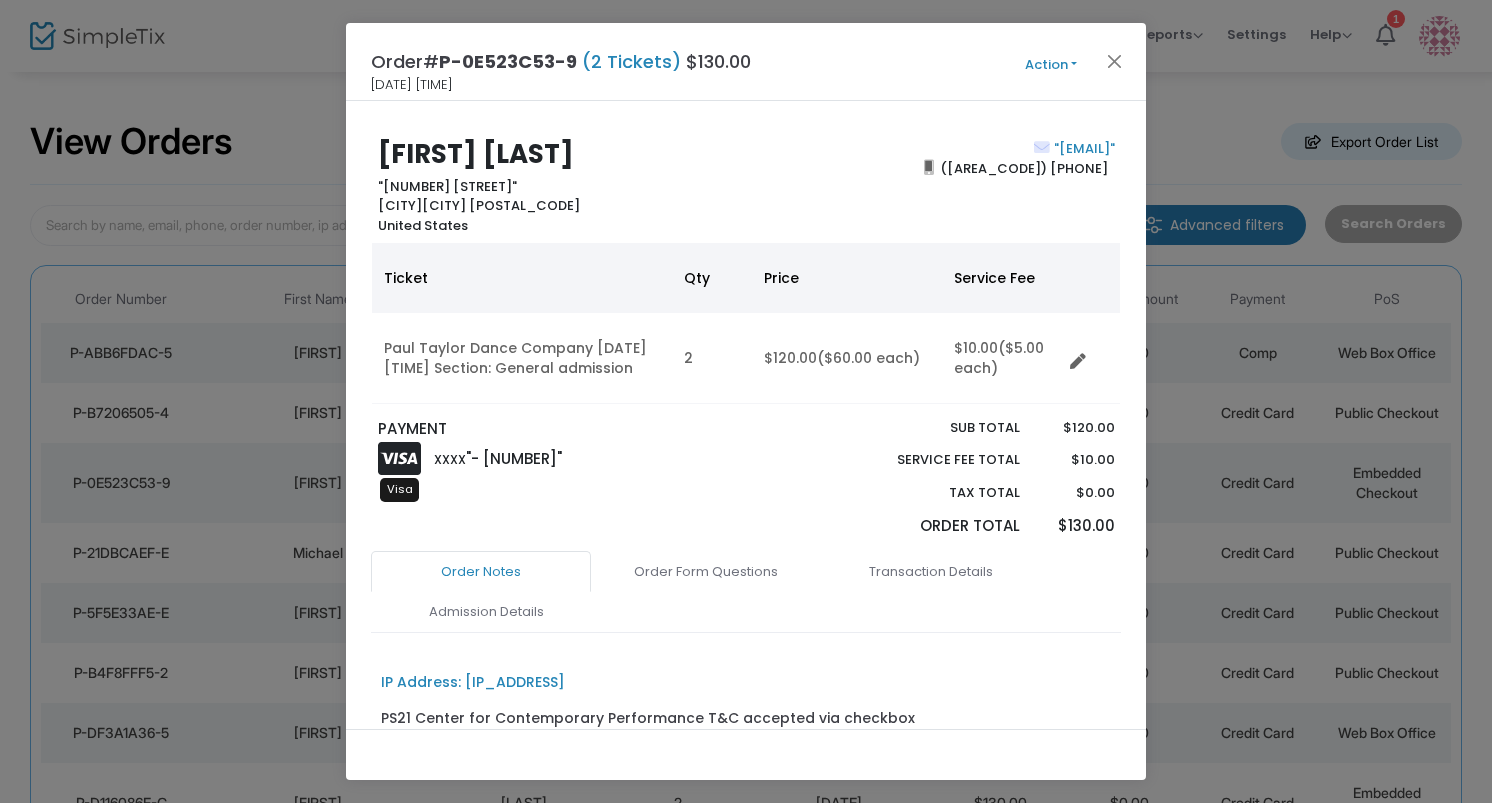 type 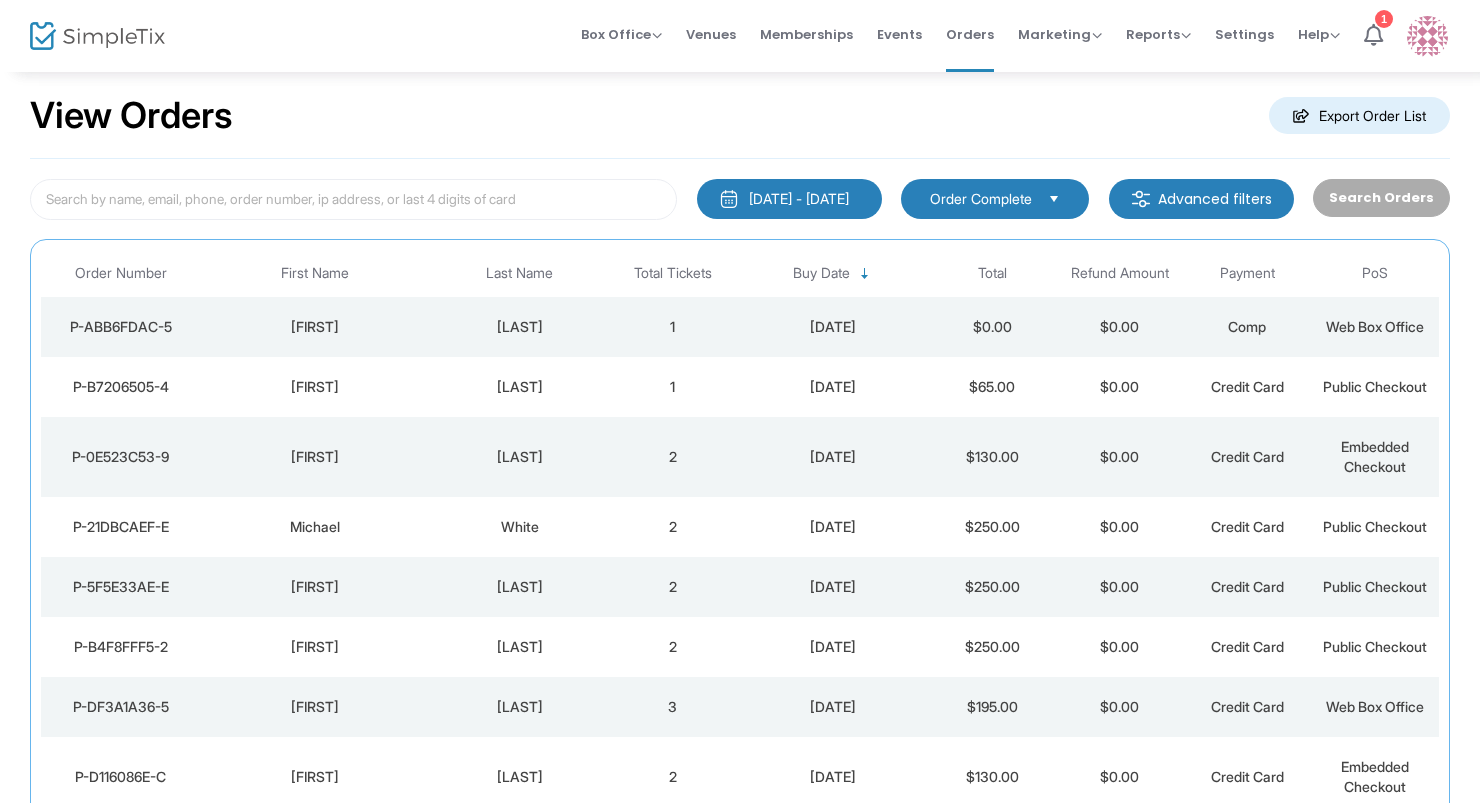 scroll, scrollTop: 40, scrollLeft: 0, axis: vertical 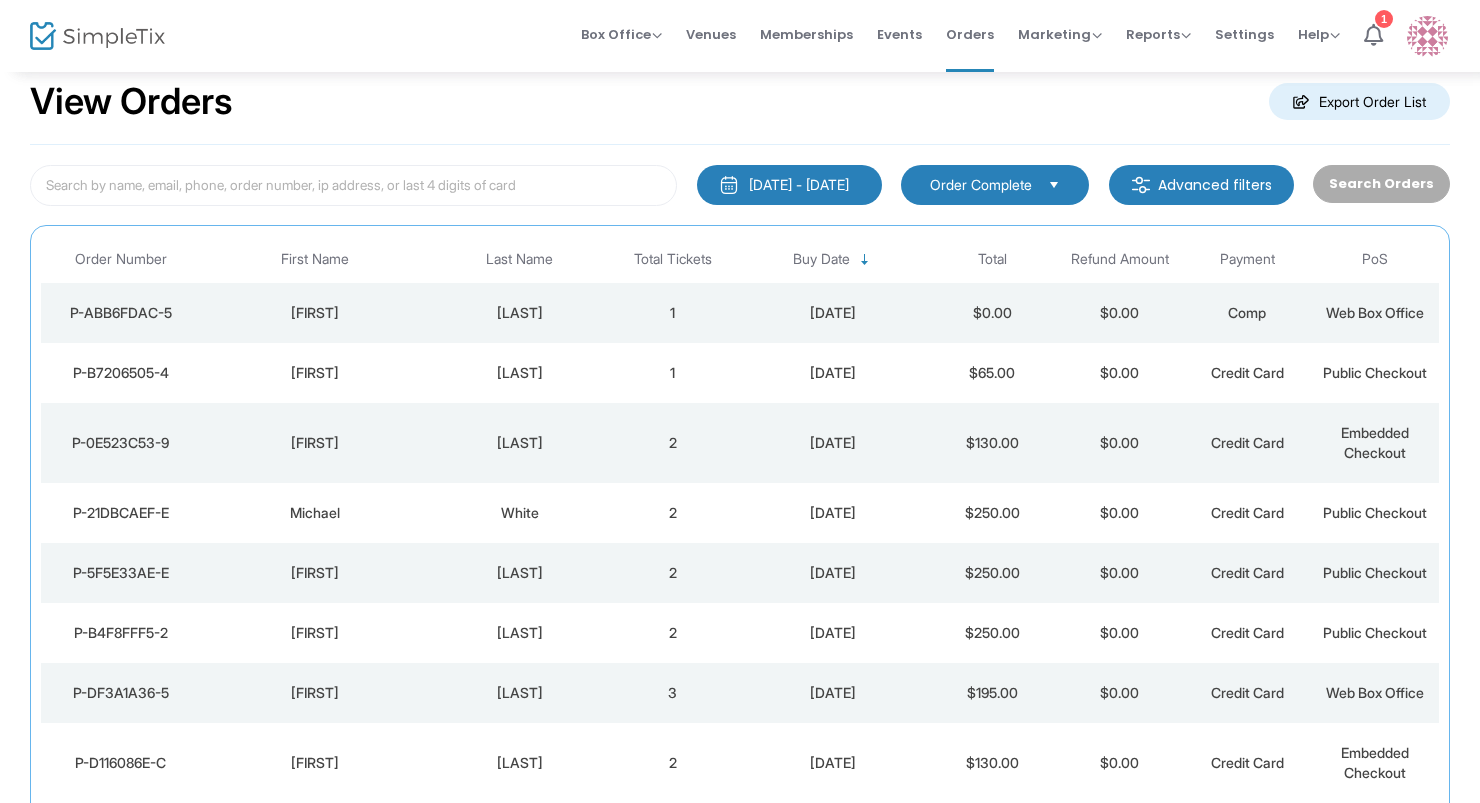 click on "Lisa" 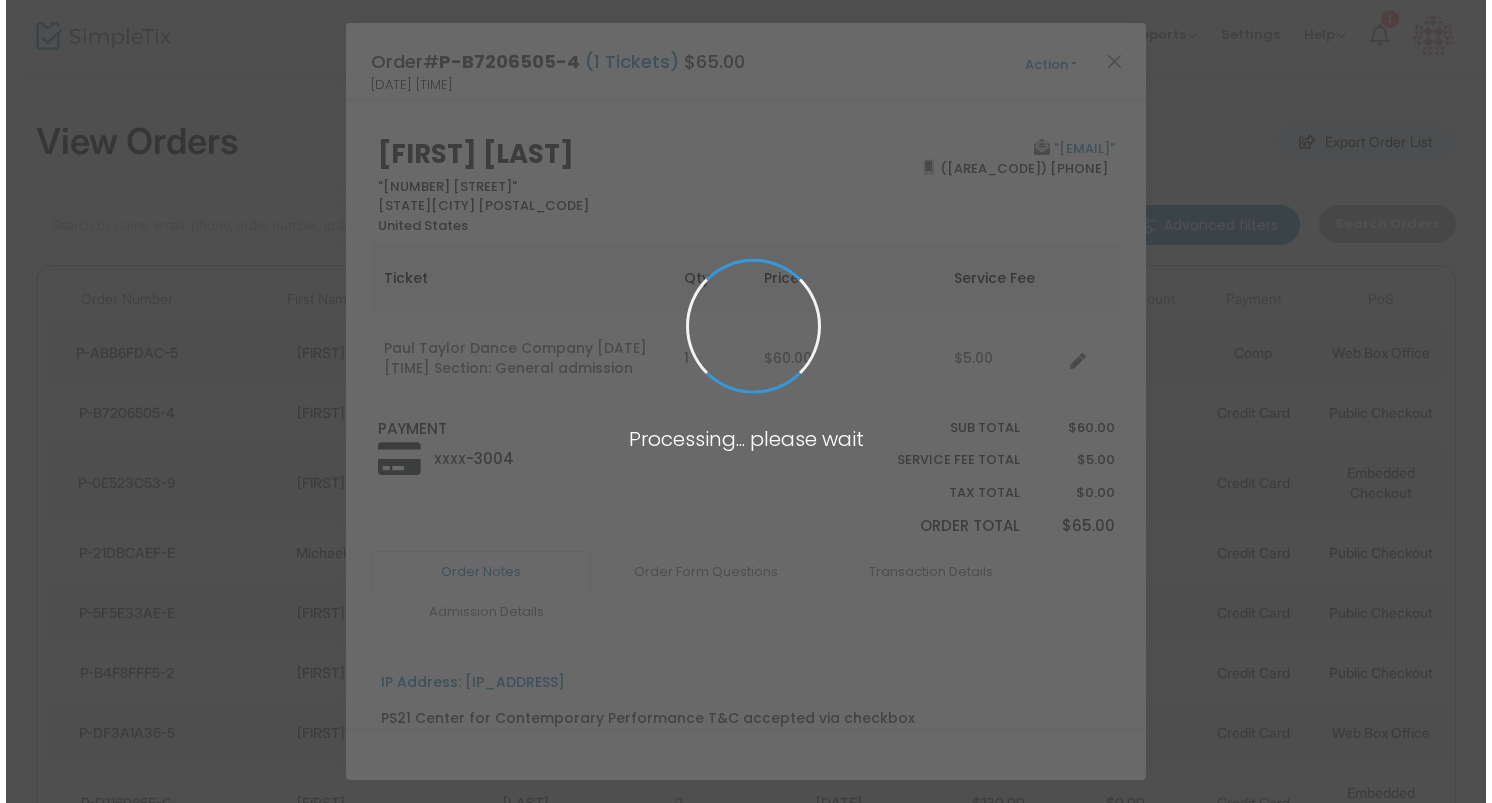 scroll, scrollTop: 0, scrollLeft: 0, axis: both 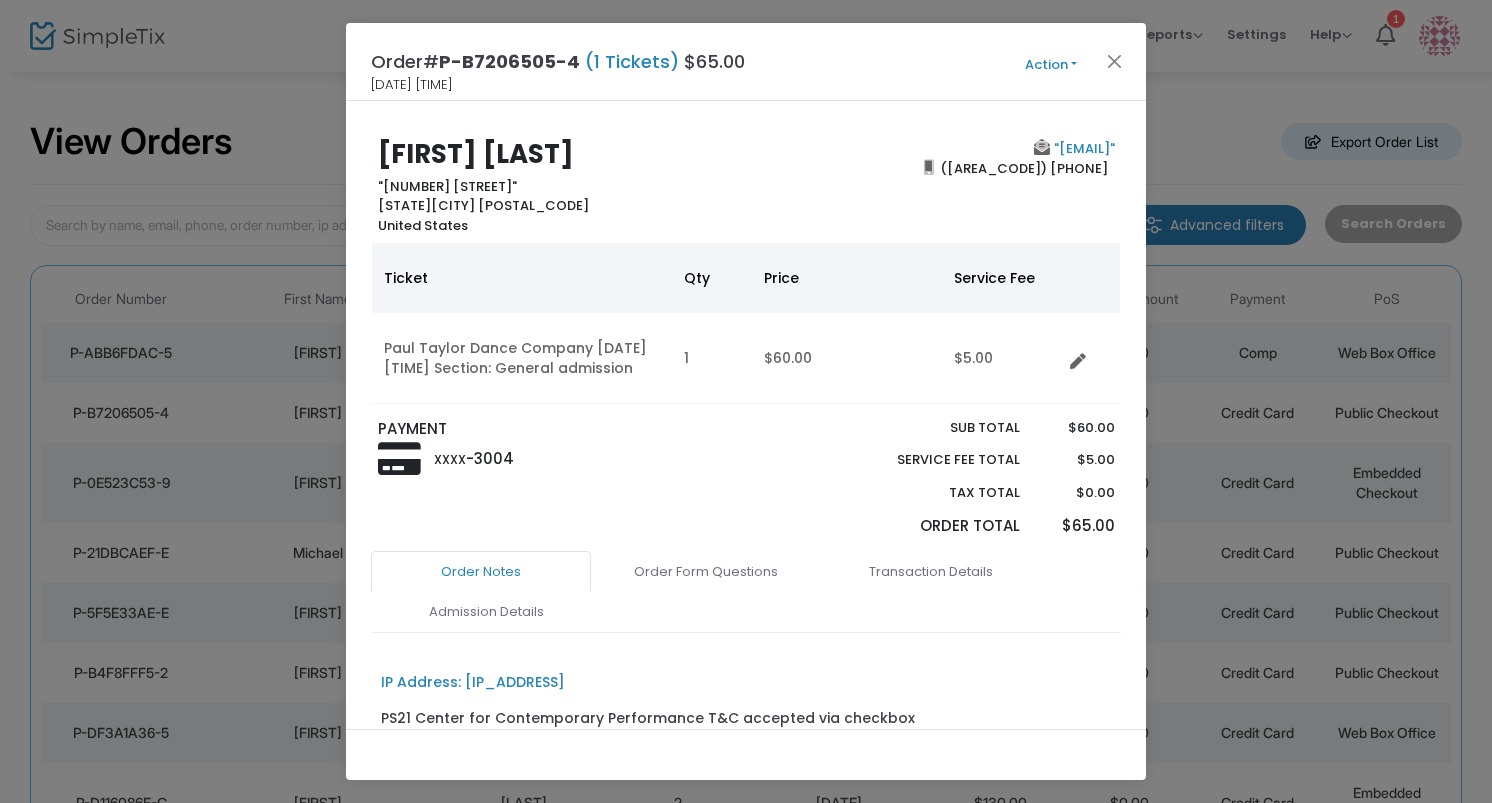 type 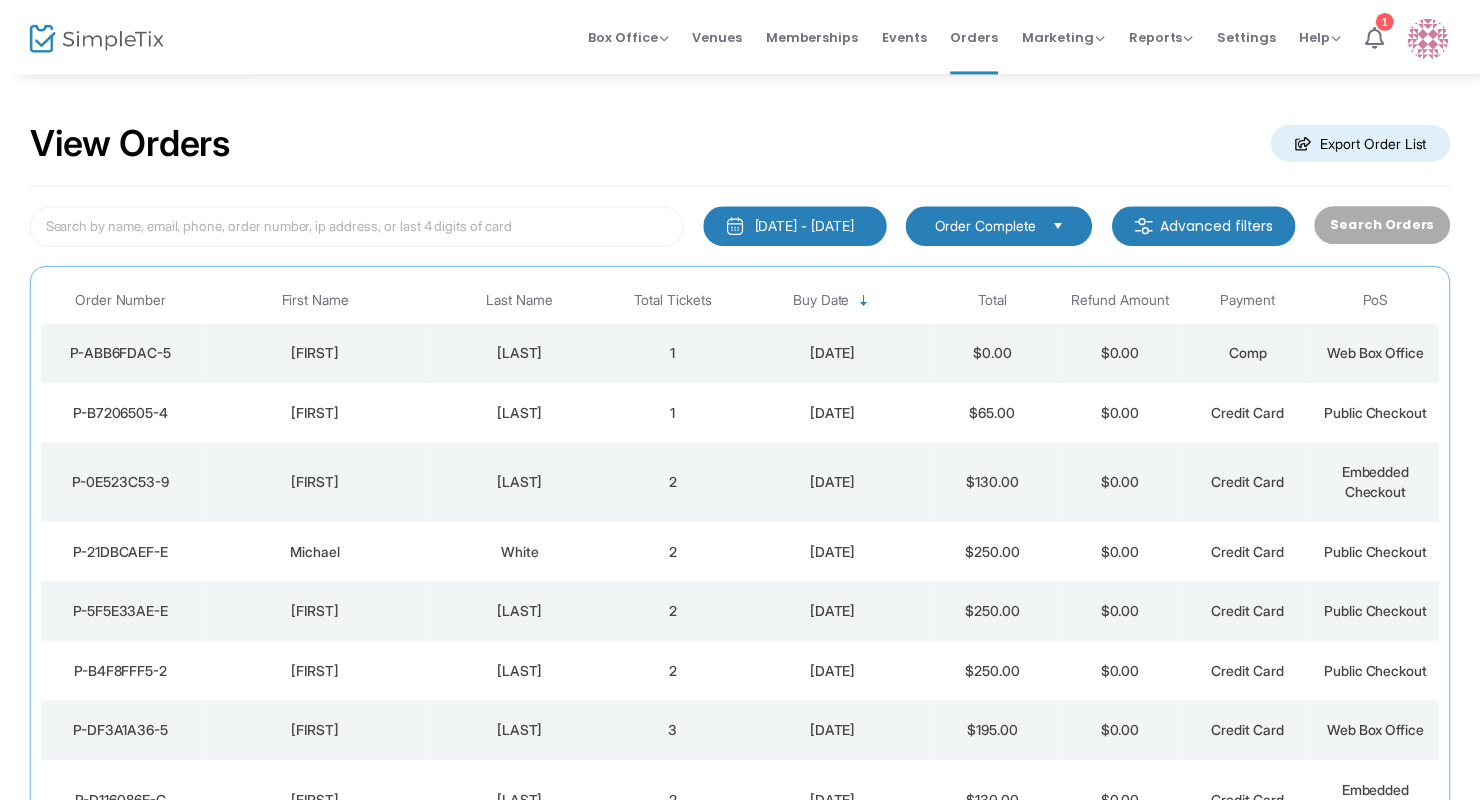 scroll, scrollTop: 40, scrollLeft: 0, axis: vertical 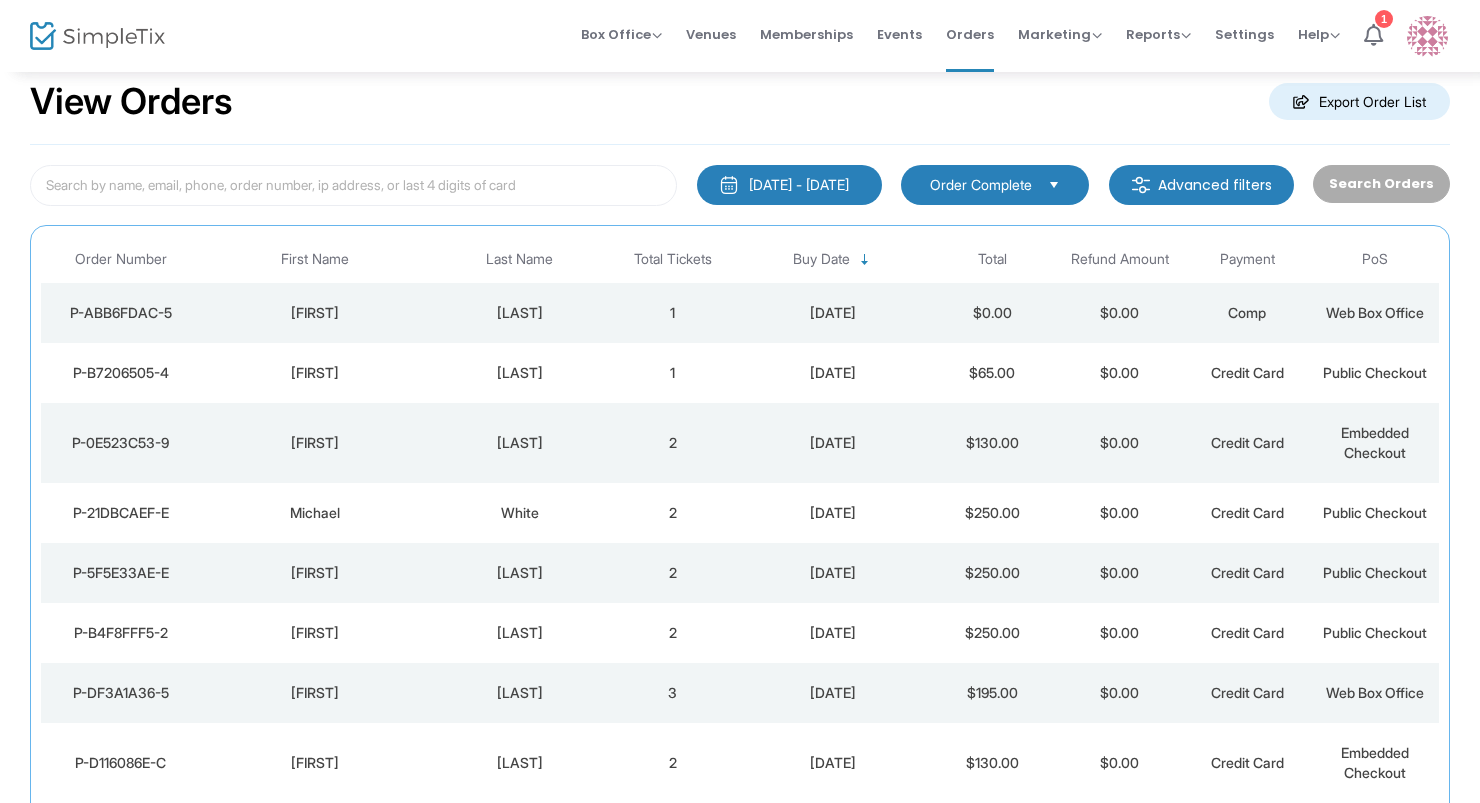 click on "Artie" 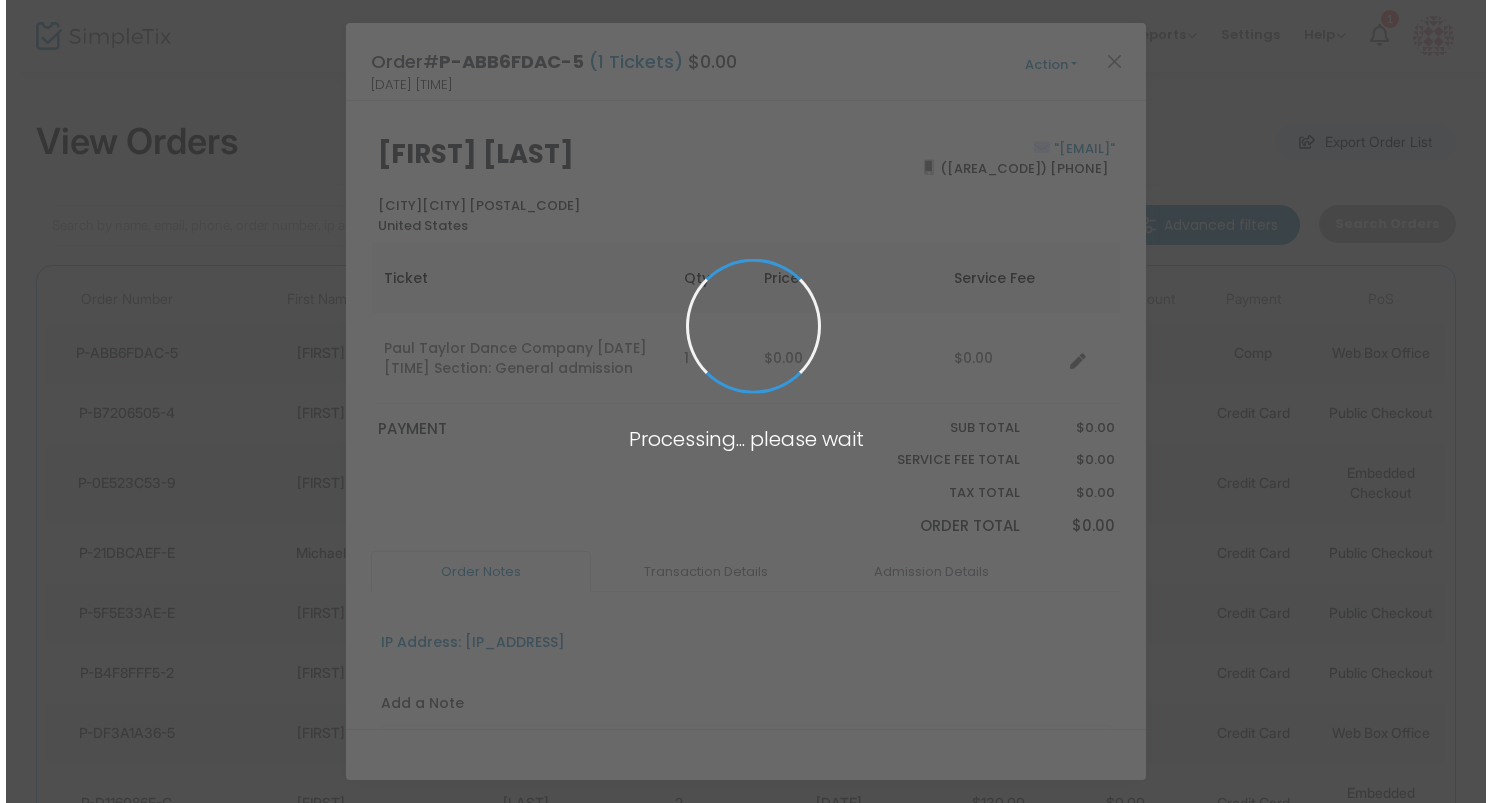 scroll, scrollTop: 0, scrollLeft: 0, axis: both 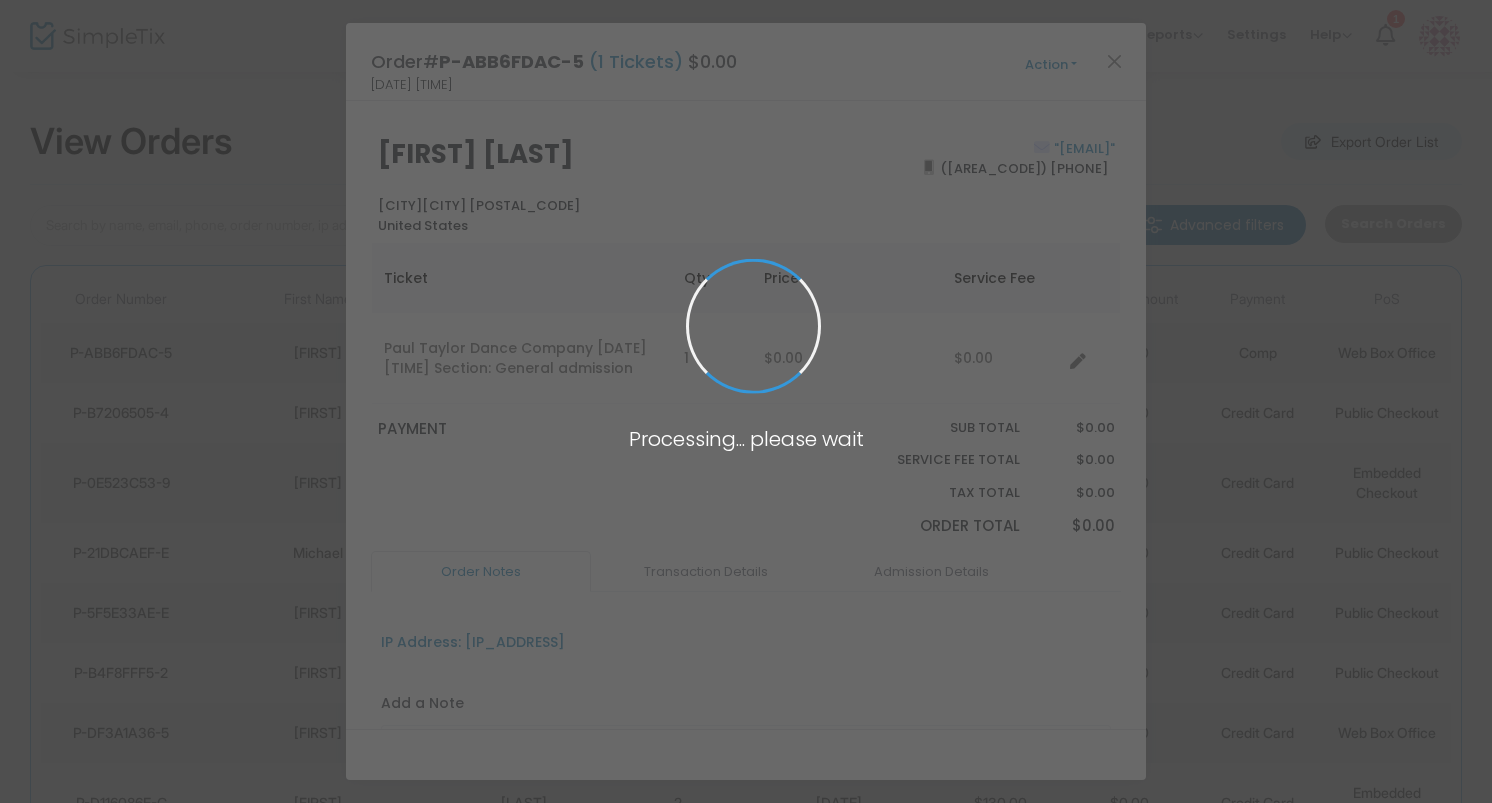 type 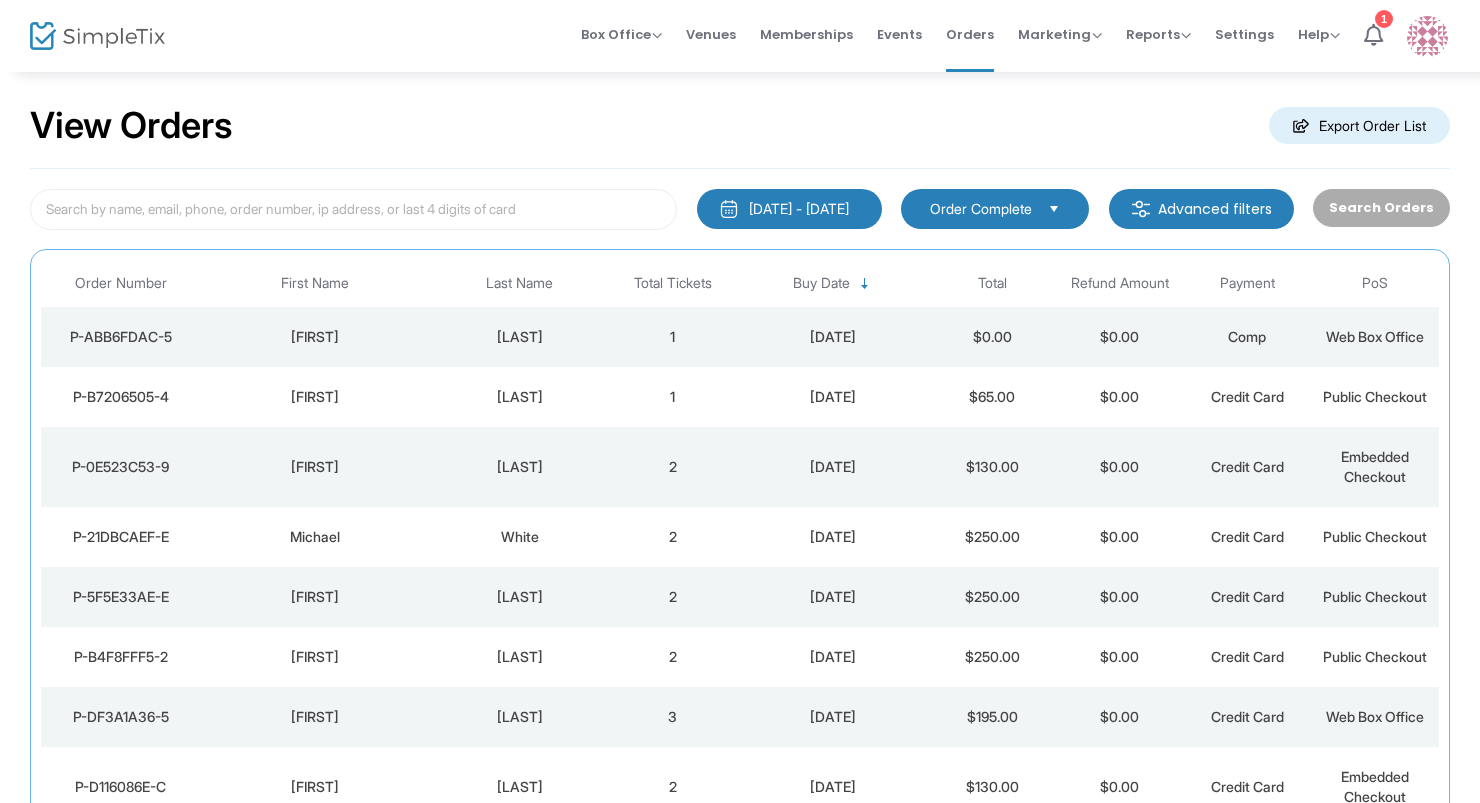 scroll, scrollTop: 40, scrollLeft: 0, axis: vertical 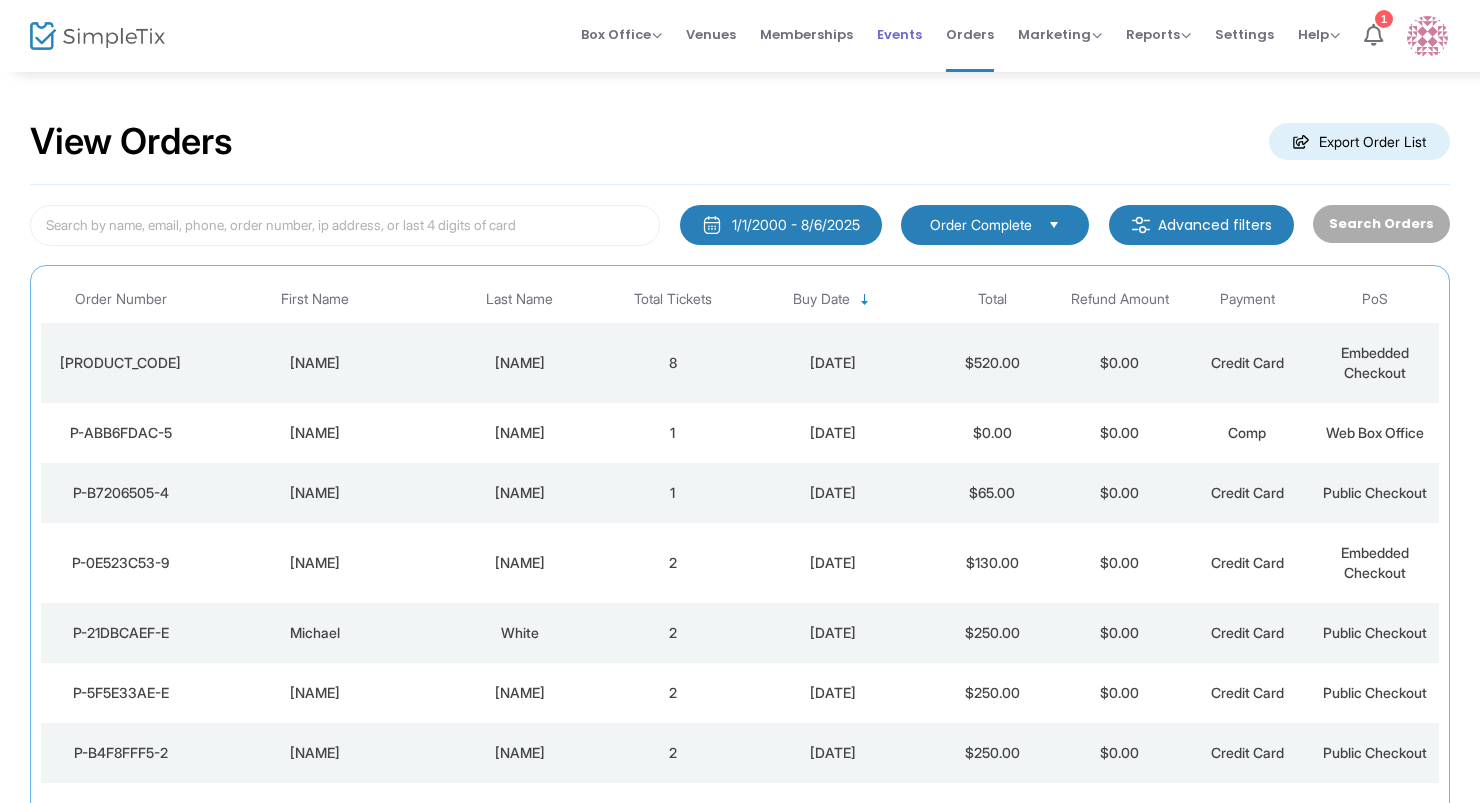click on "Events" at bounding box center (899, 34) 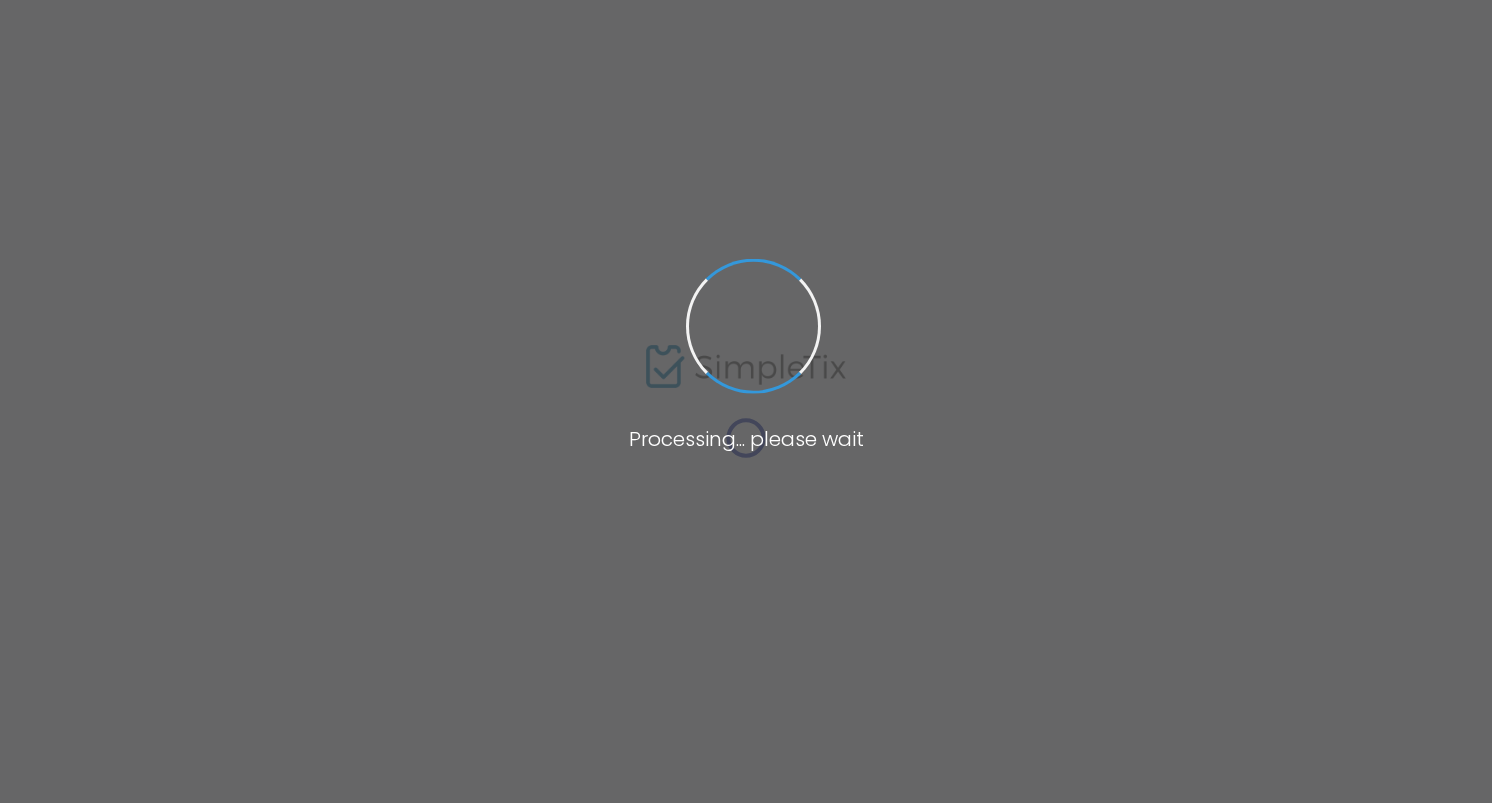 scroll, scrollTop: 0, scrollLeft: 0, axis: both 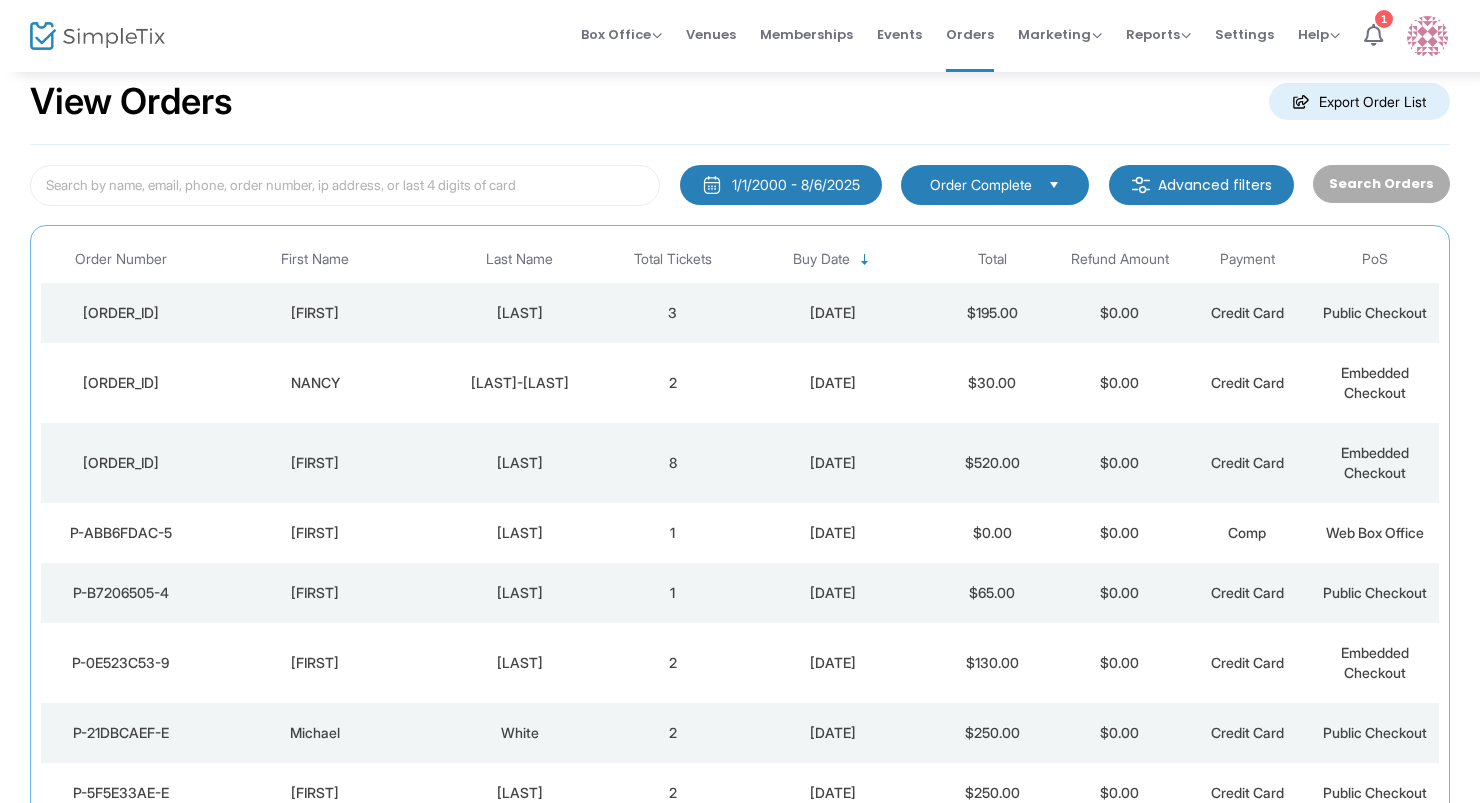 click on "[LAST]-[LAST]" 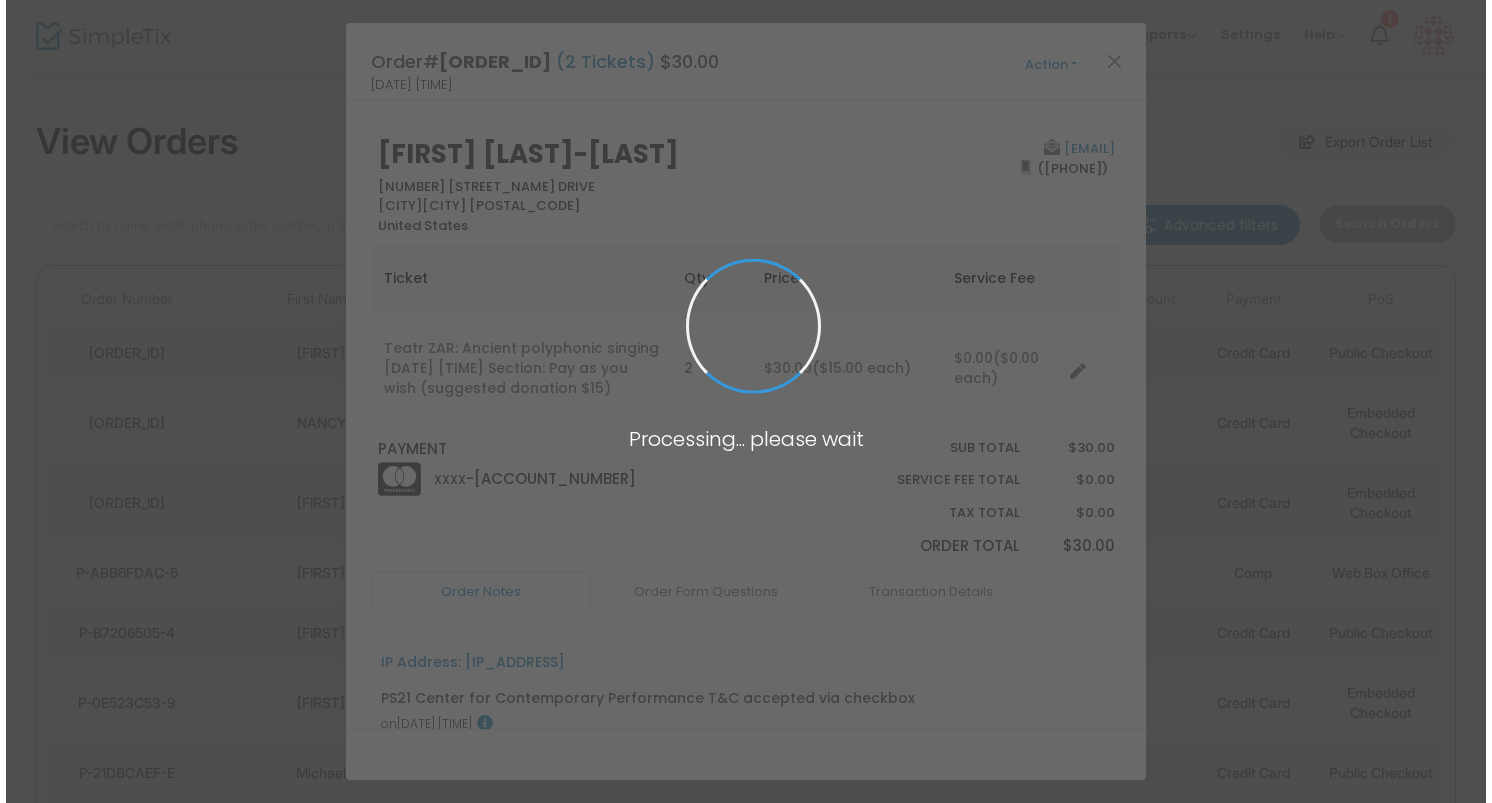 scroll, scrollTop: 0, scrollLeft: 0, axis: both 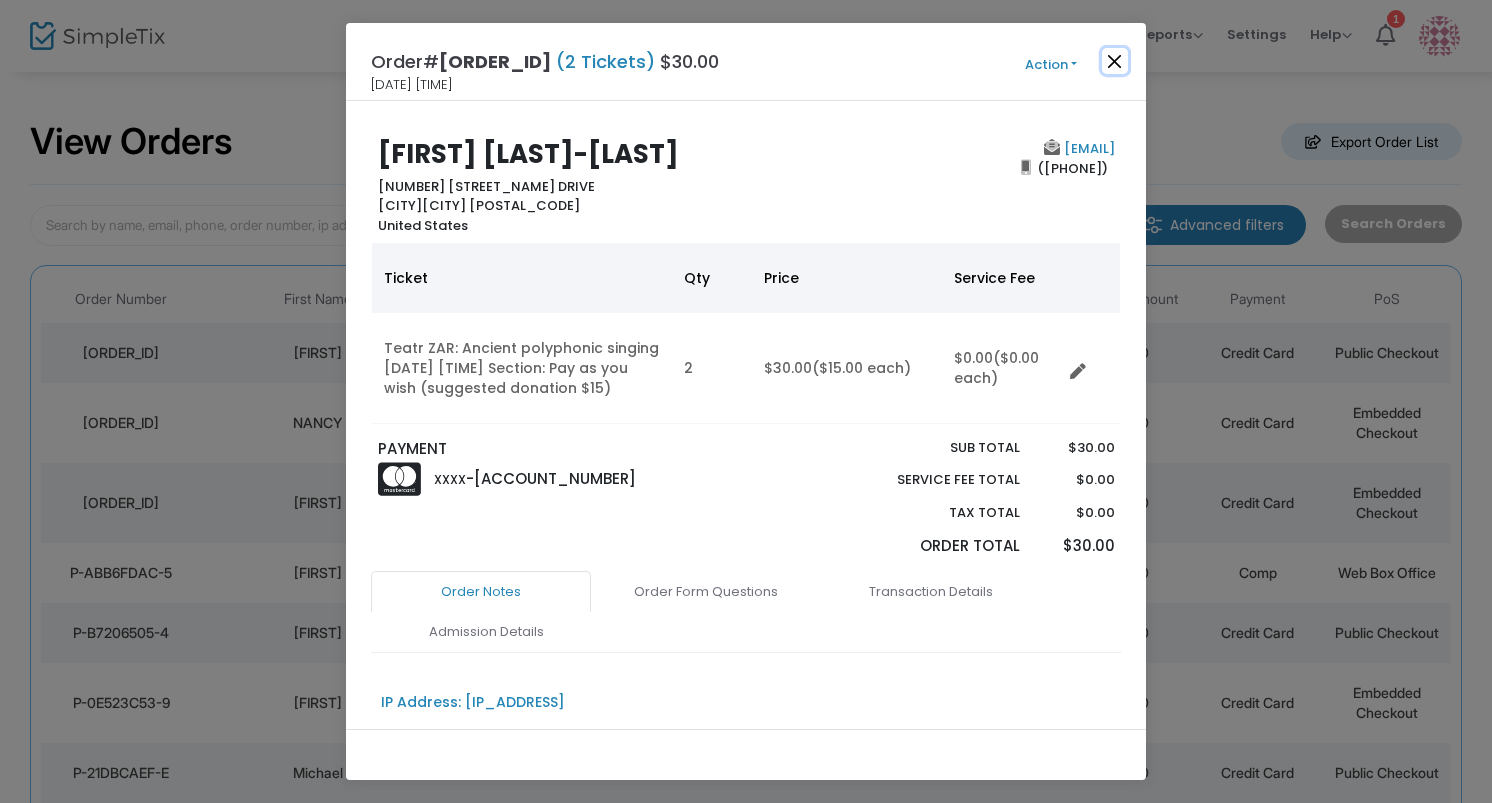 click 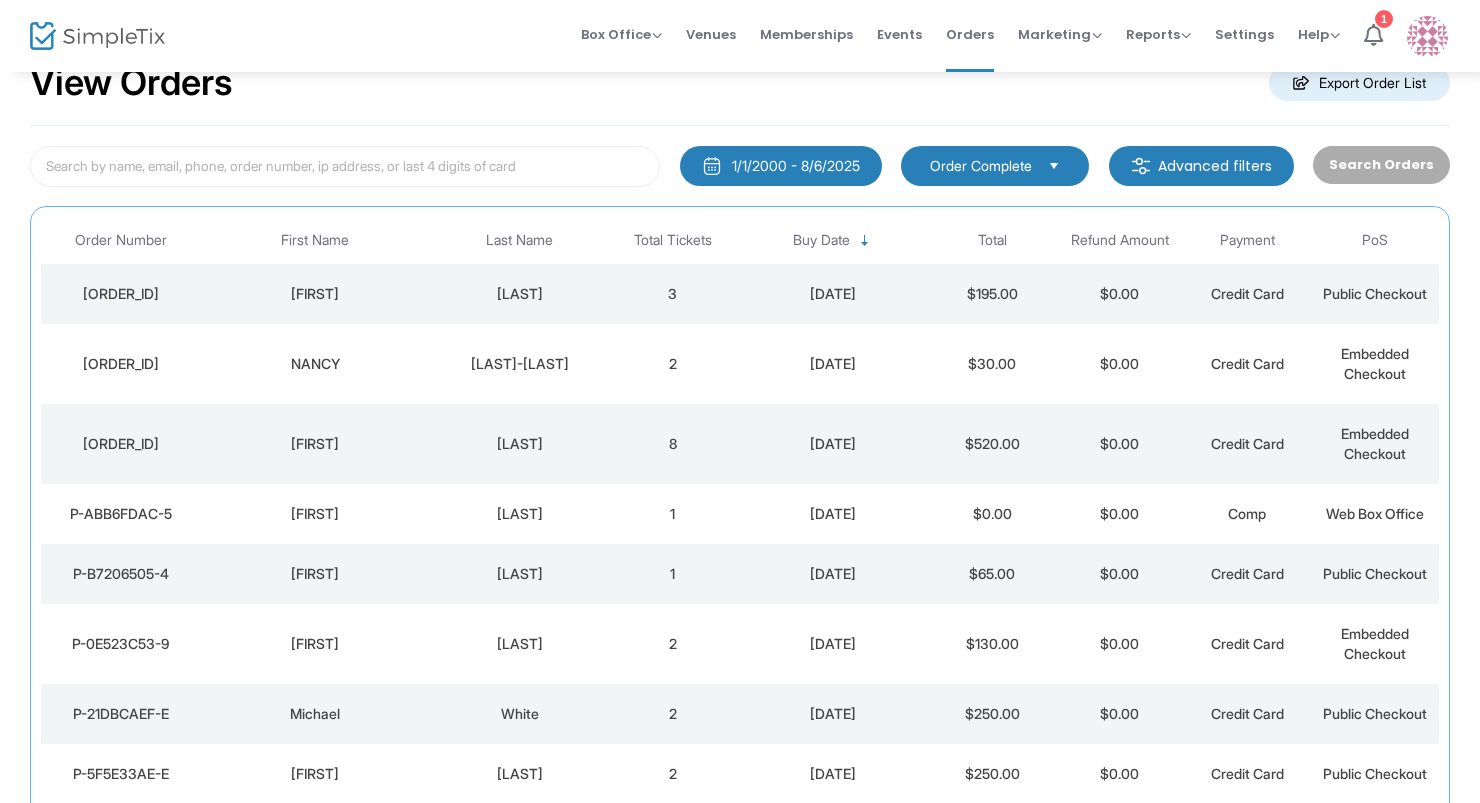 scroll, scrollTop: 60, scrollLeft: 0, axis: vertical 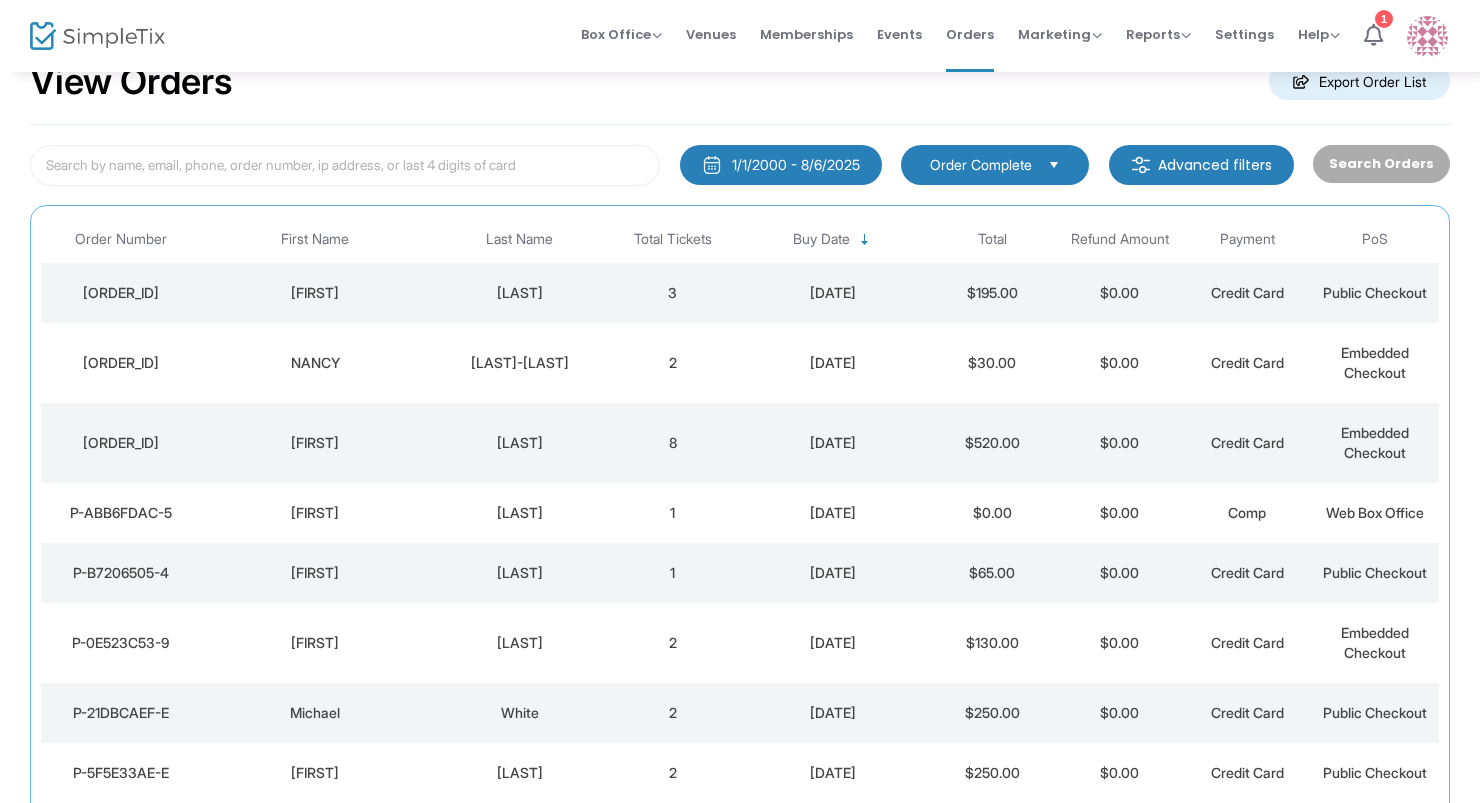 click on "3" 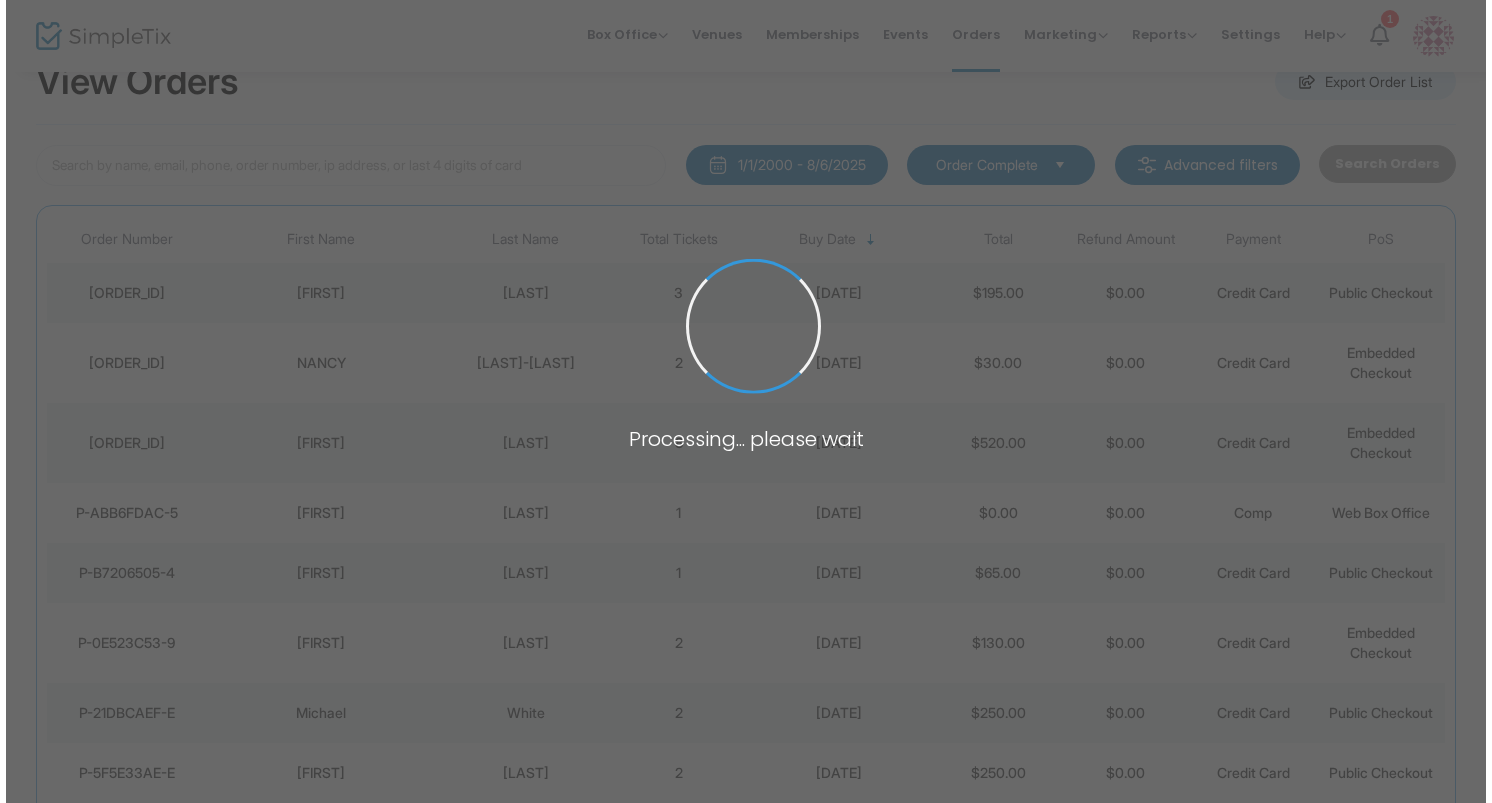 scroll, scrollTop: 0, scrollLeft: 0, axis: both 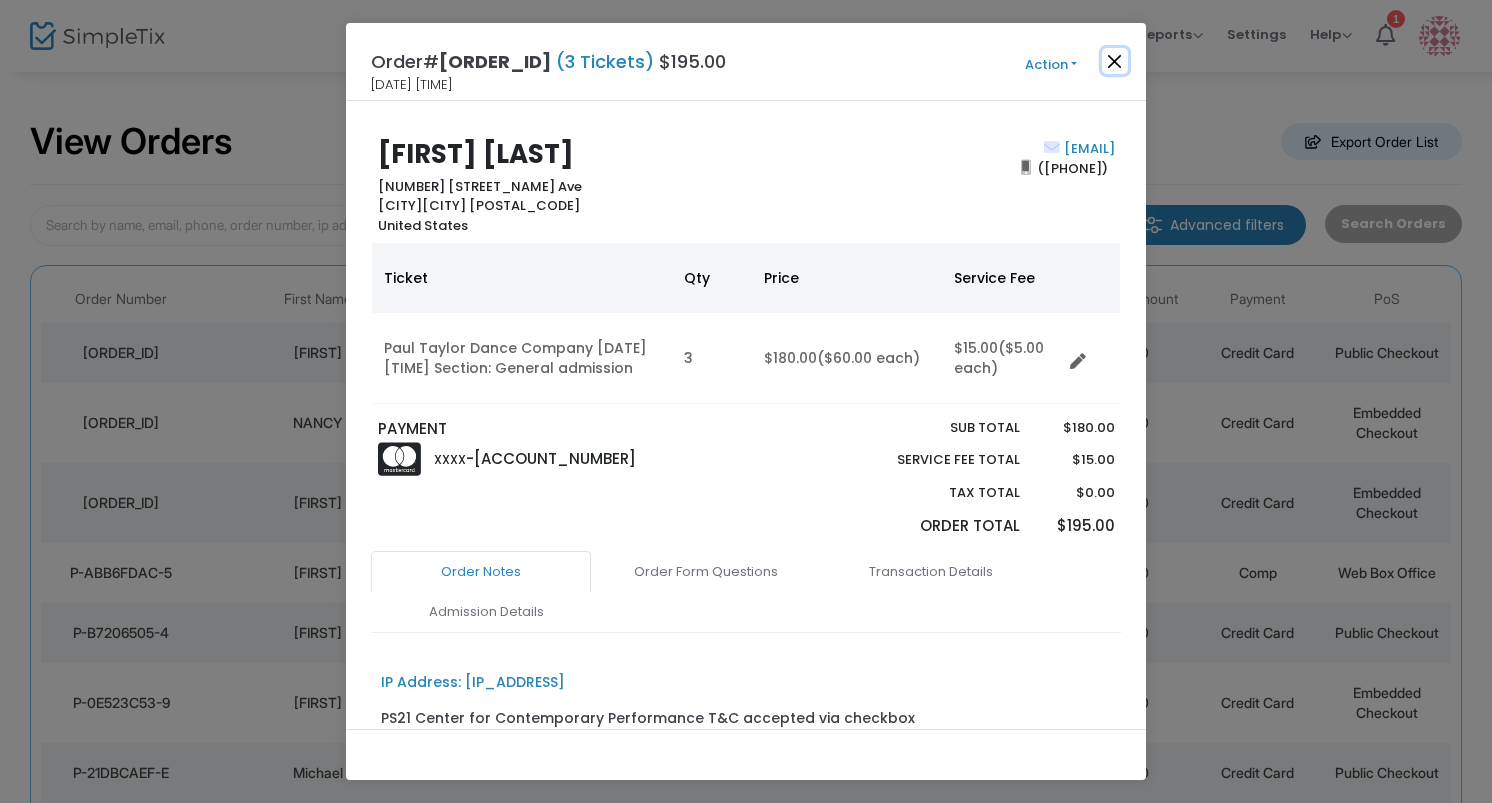 click 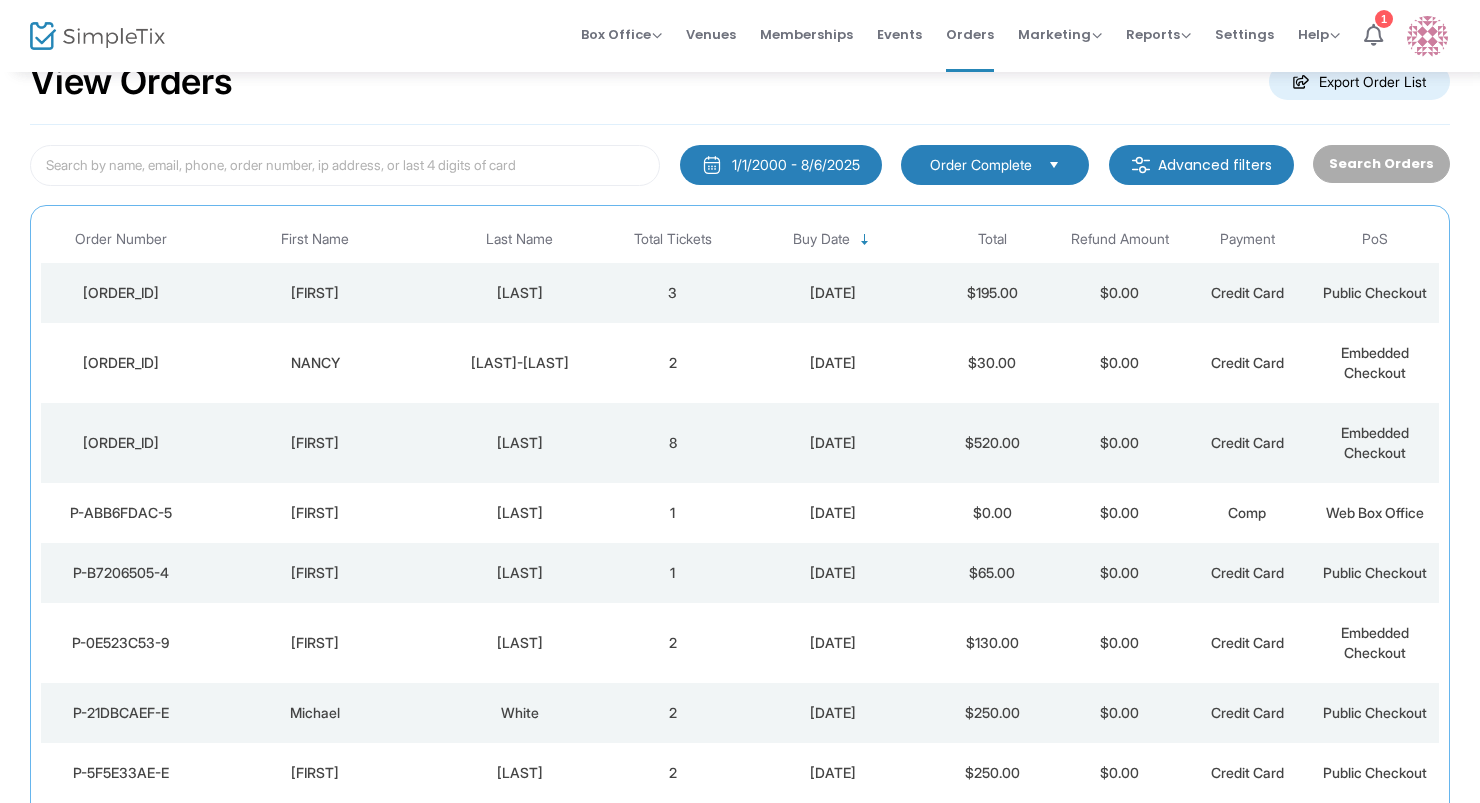 scroll, scrollTop: 0, scrollLeft: 0, axis: both 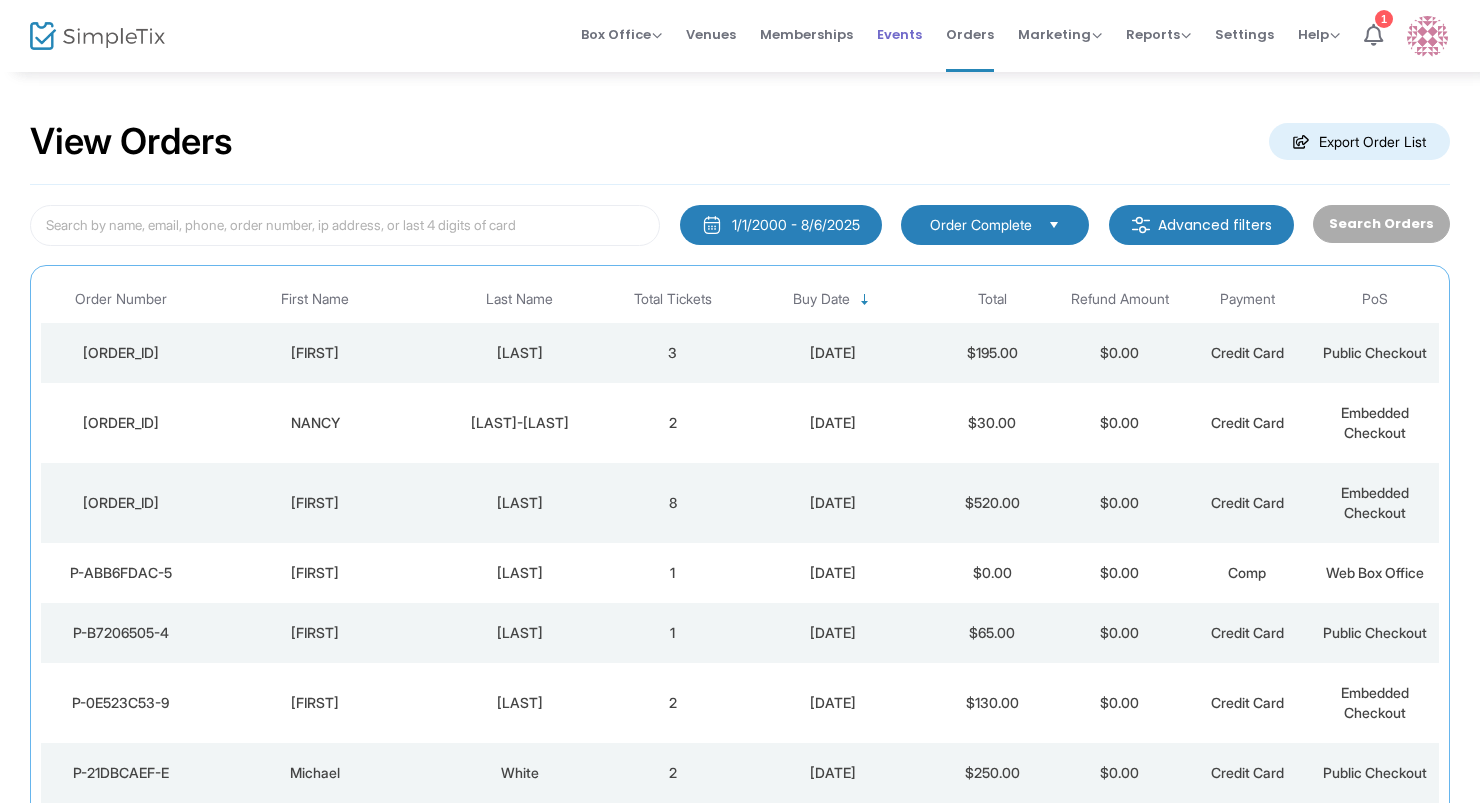 click on "Events" at bounding box center (899, 34) 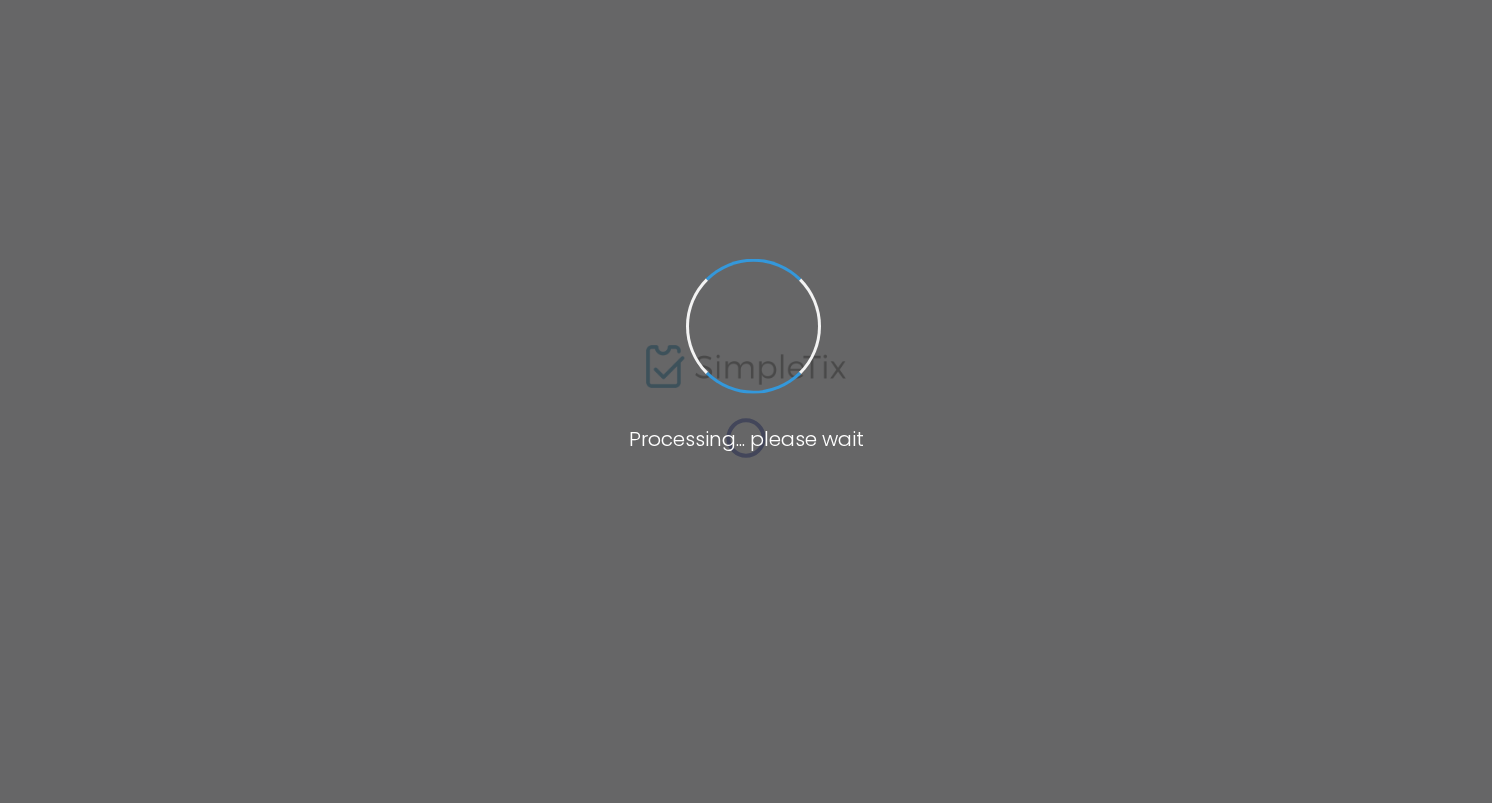 scroll, scrollTop: 0, scrollLeft: 0, axis: both 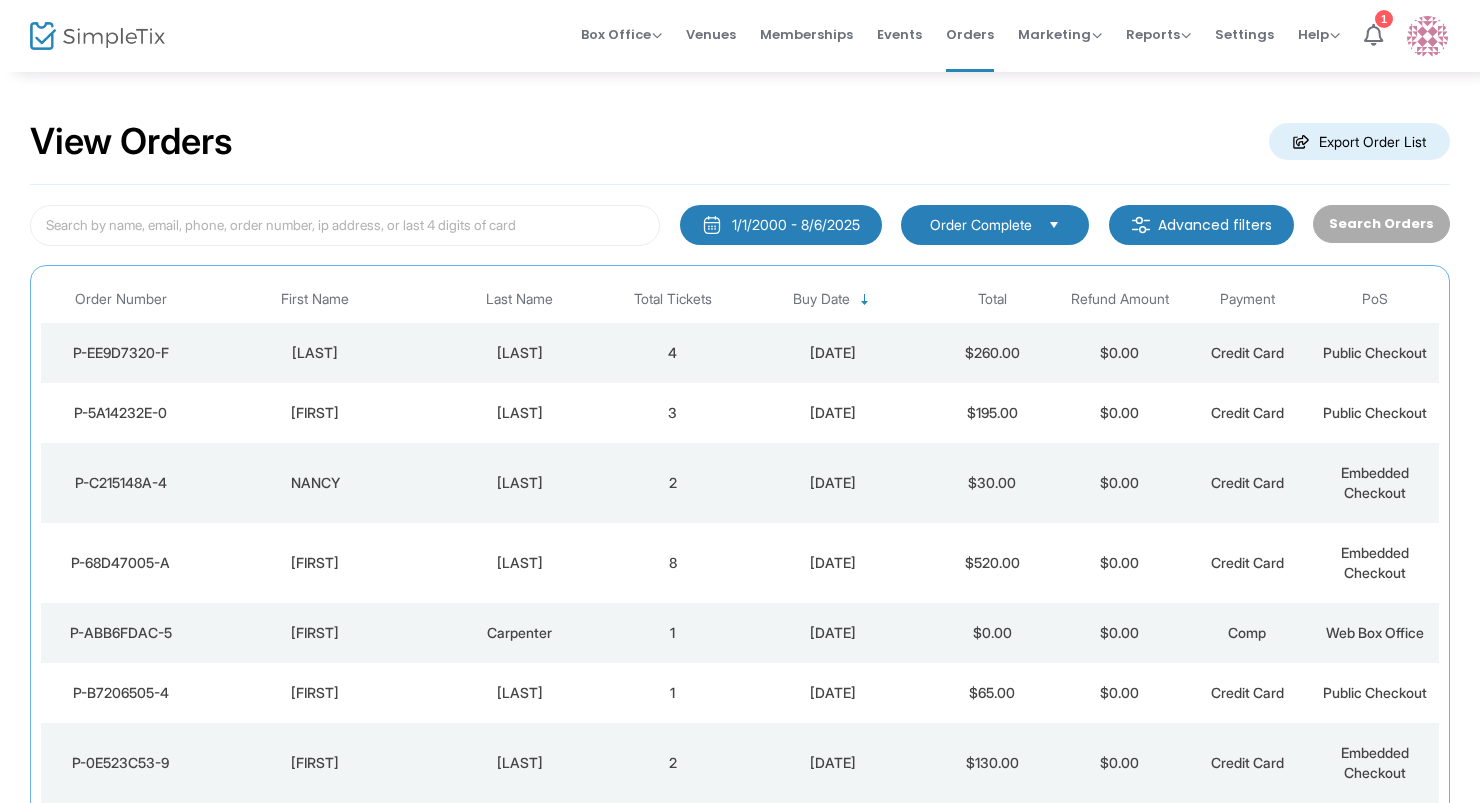 click on "[LAST]" 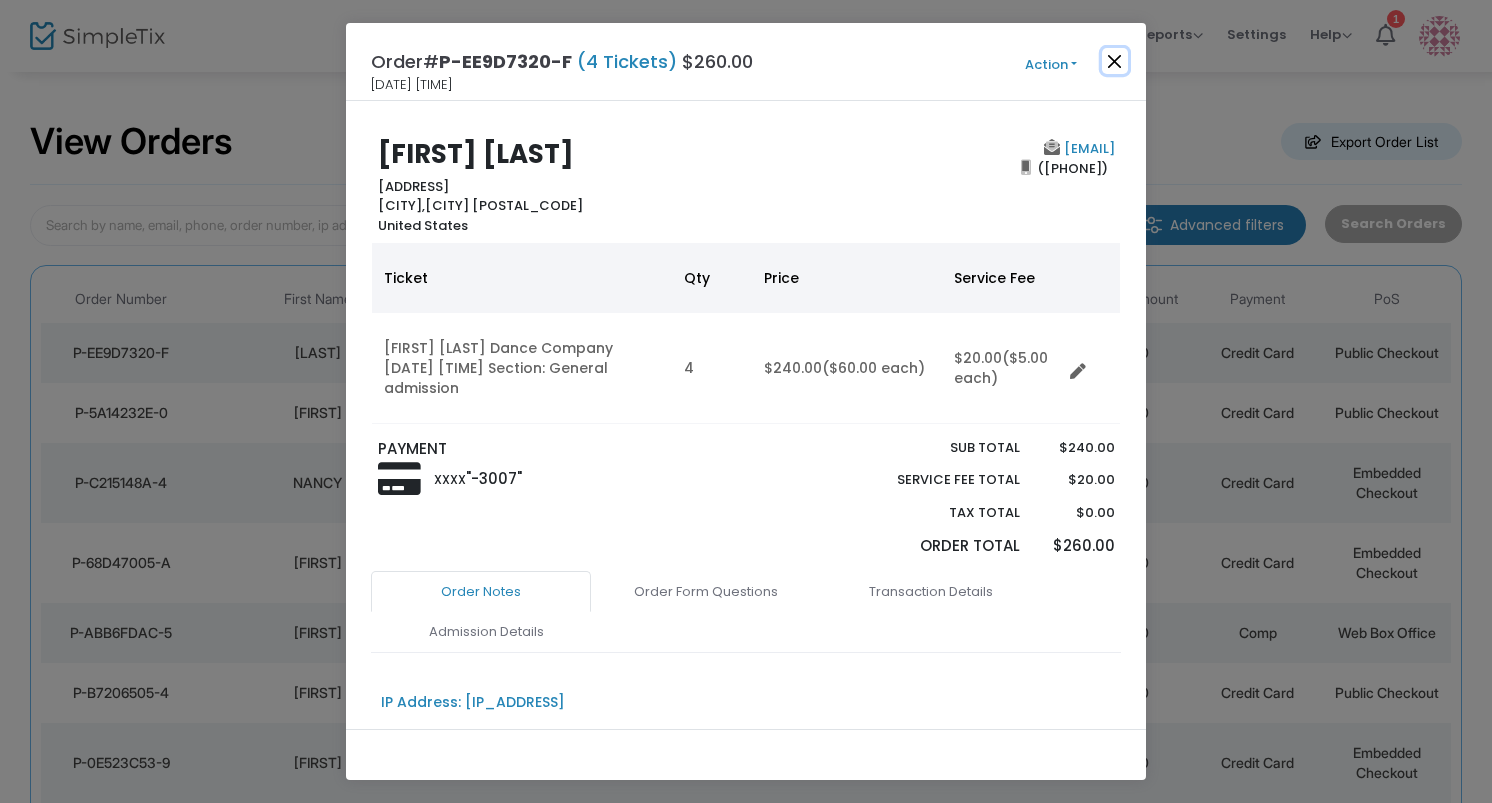 click 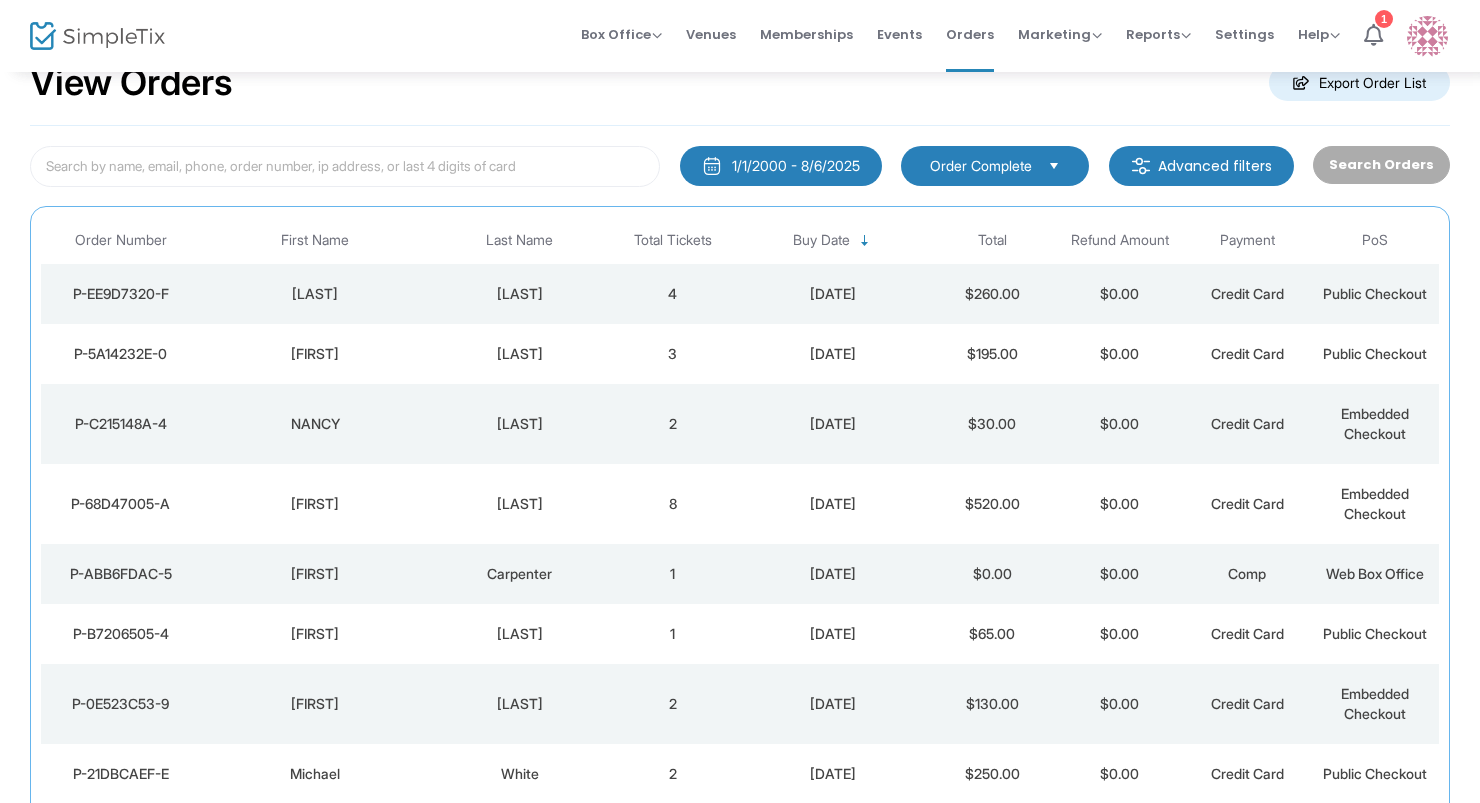 scroll, scrollTop: 60, scrollLeft: 0, axis: vertical 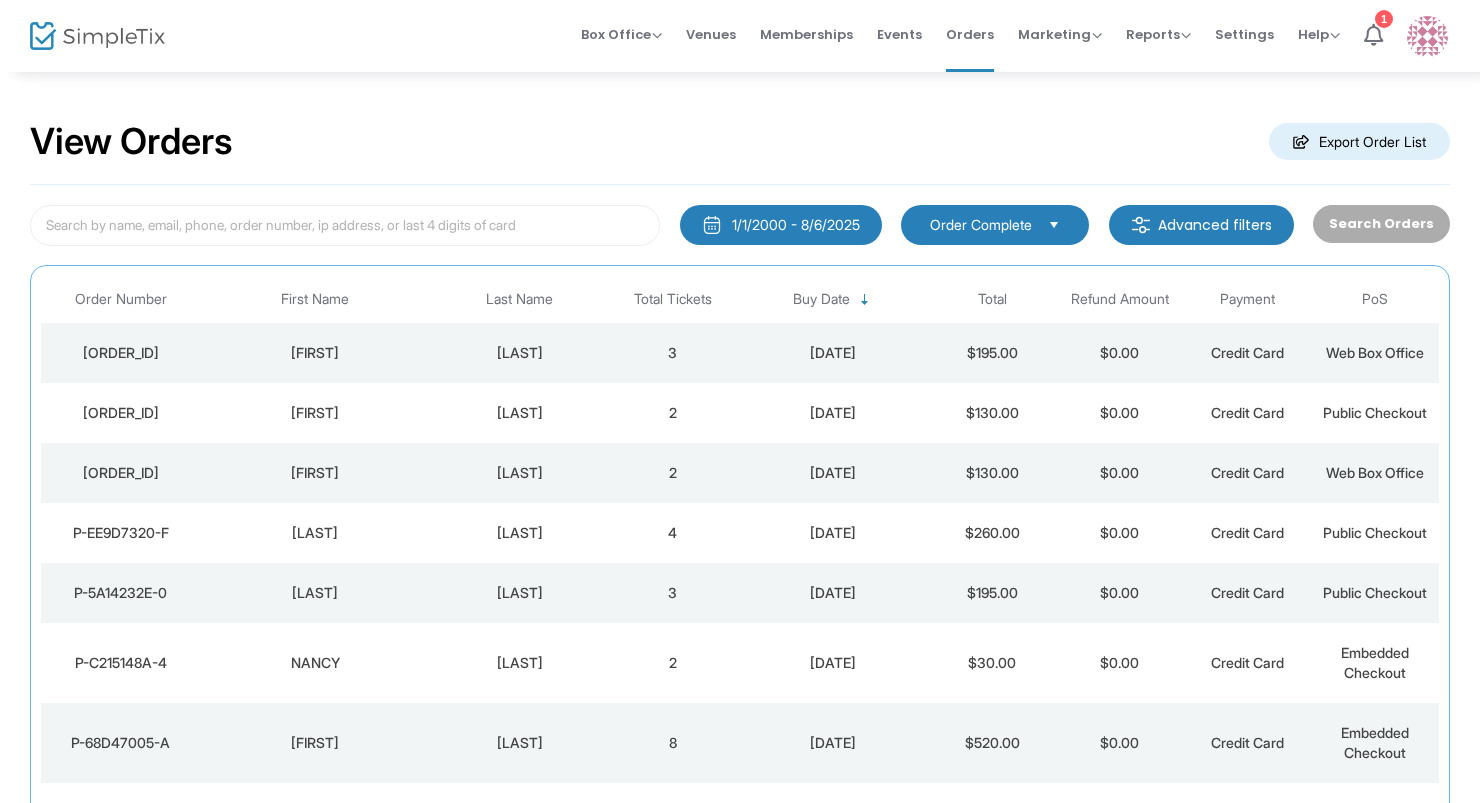 click on "[FIRST]" 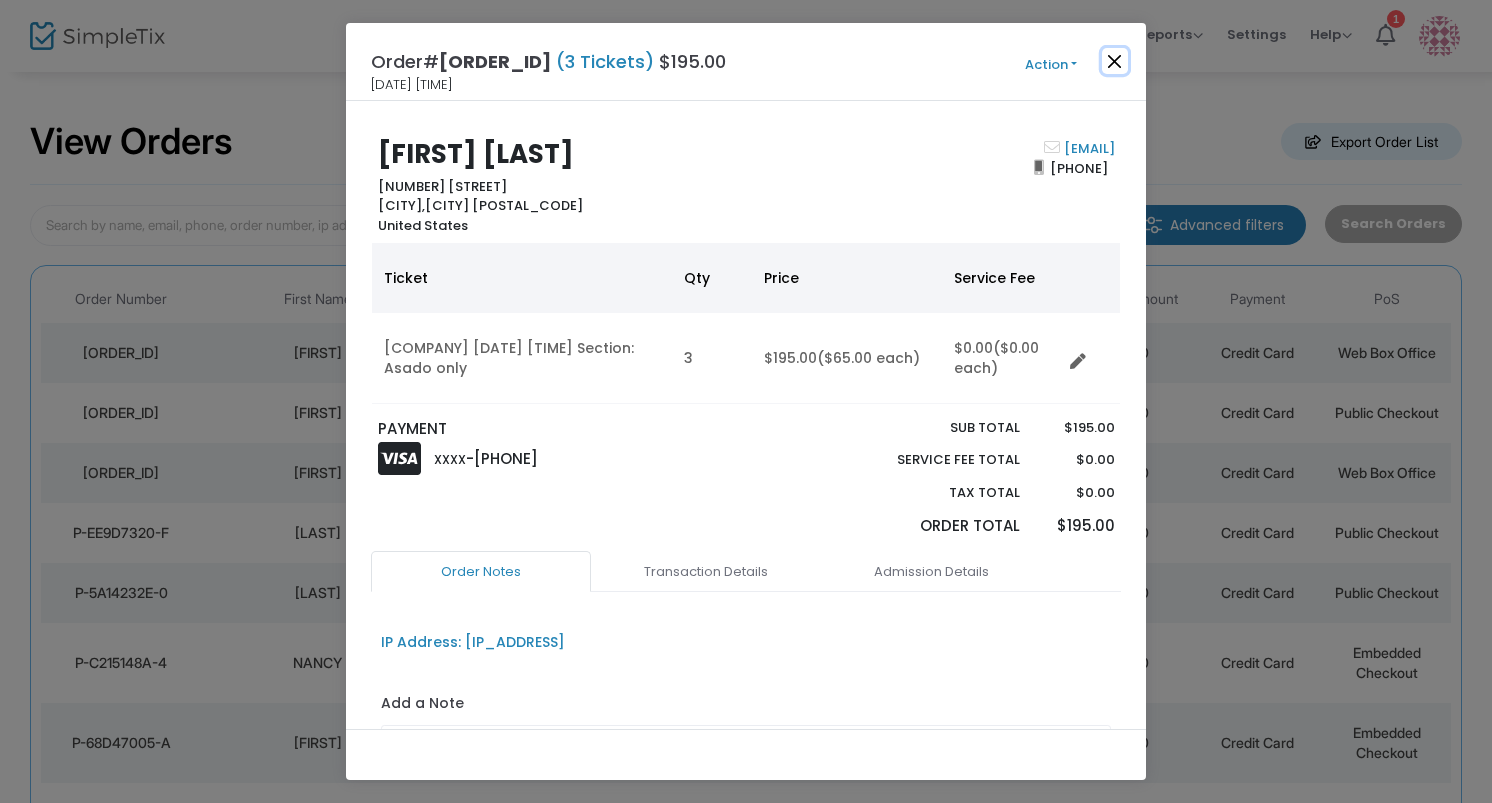 click 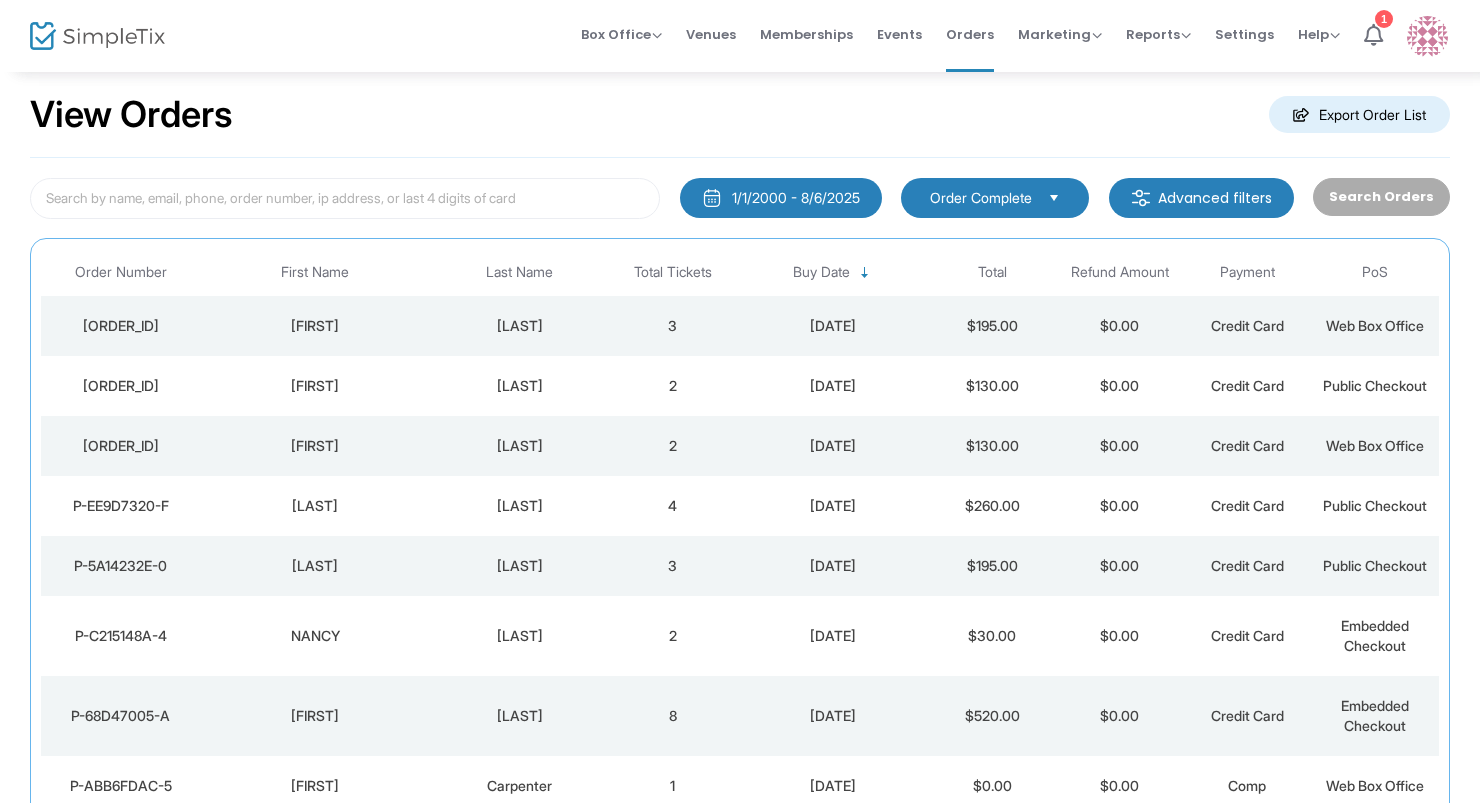 scroll, scrollTop: 40, scrollLeft: 0, axis: vertical 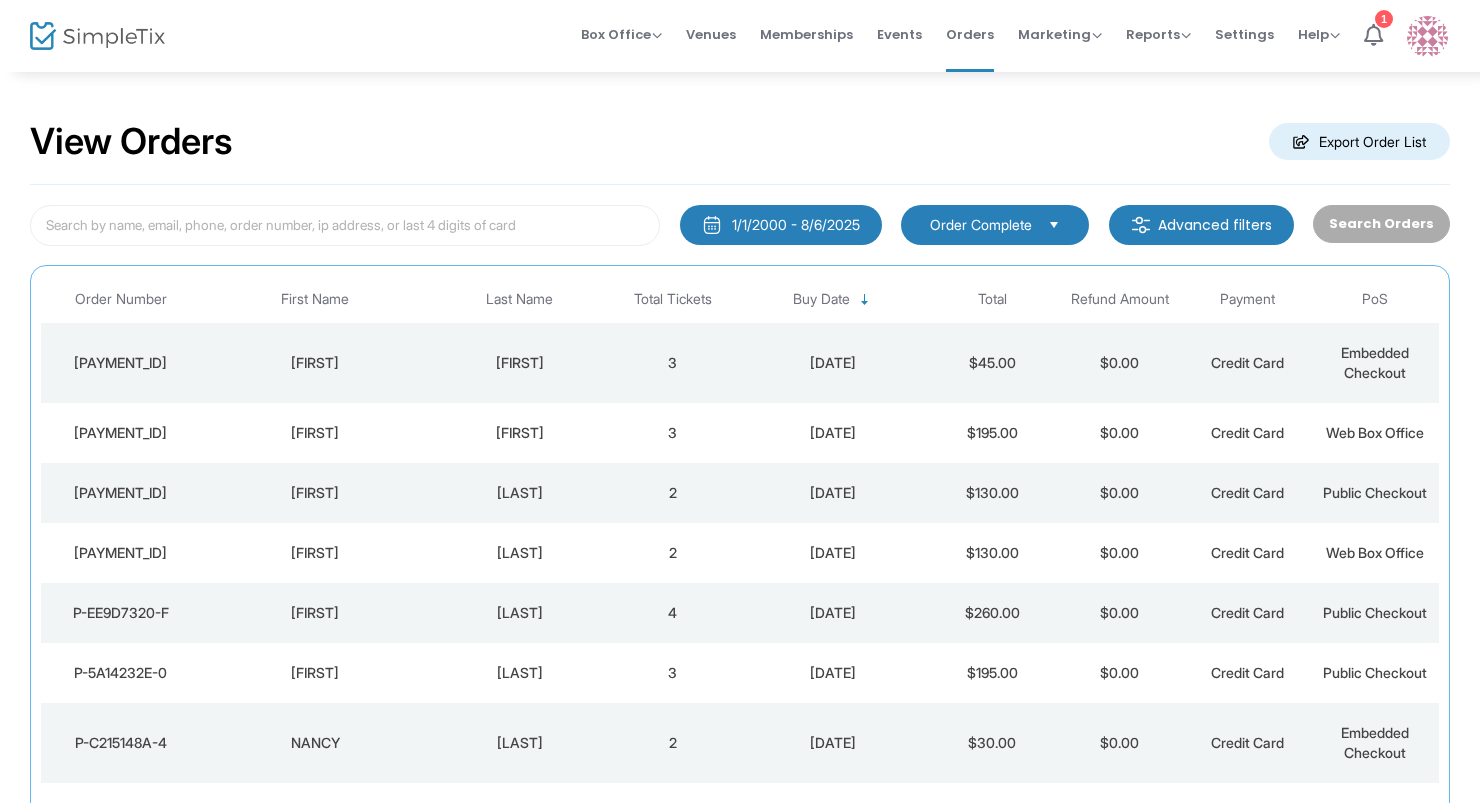 click on "8/6/2025" 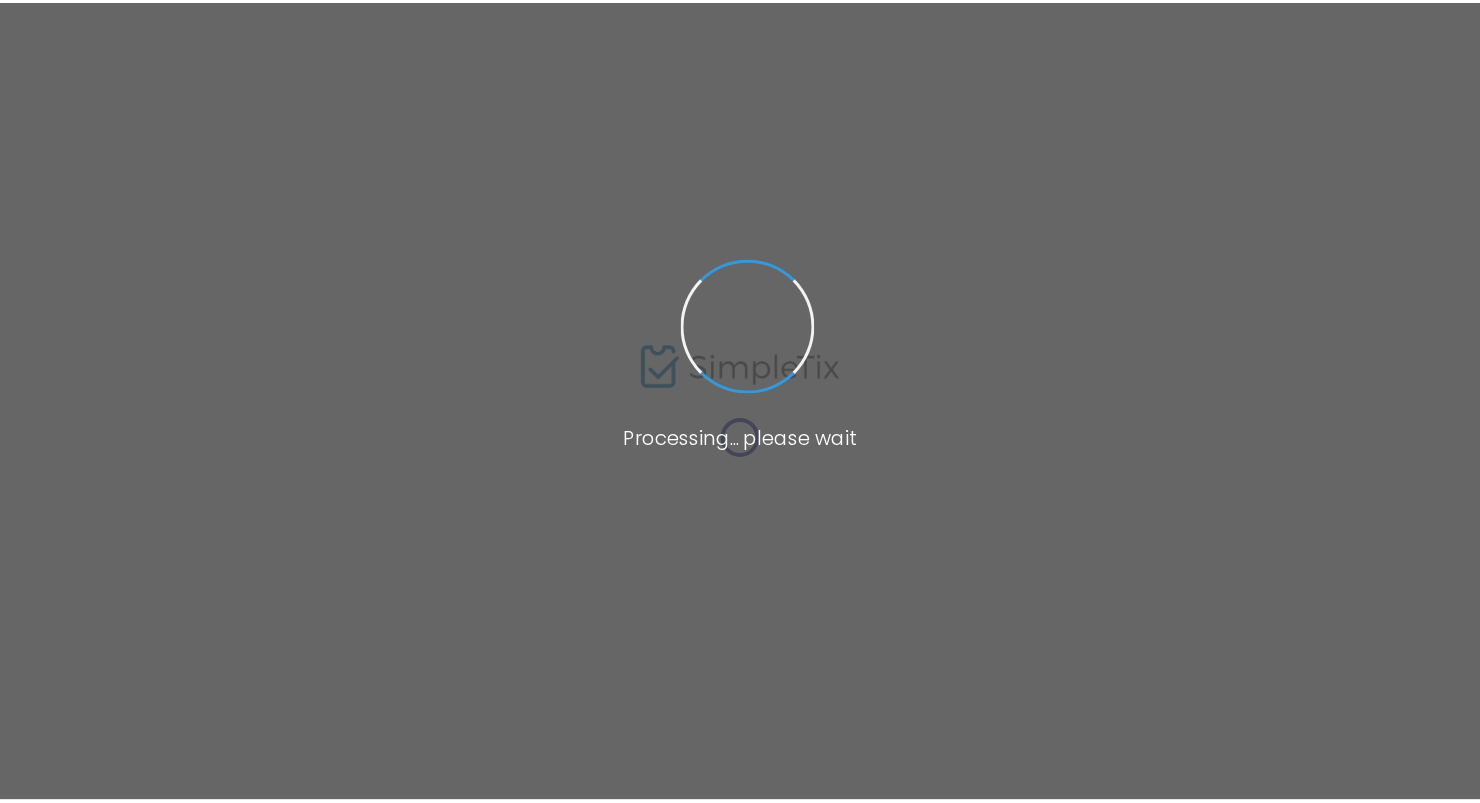 scroll, scrollTop: 0, scrollLeft: 0, axis: both 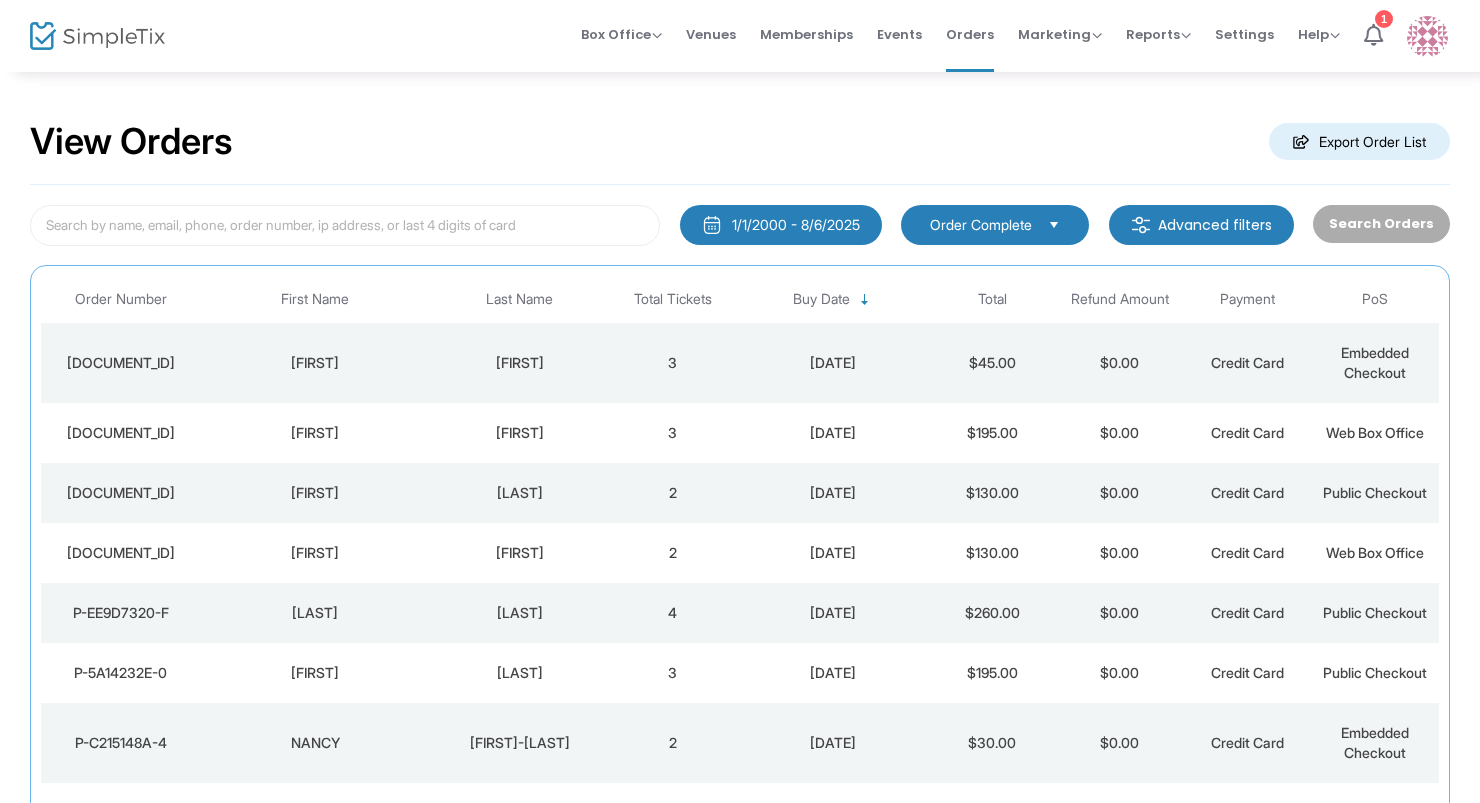 click on "Events" at bounding box center [899, 34] 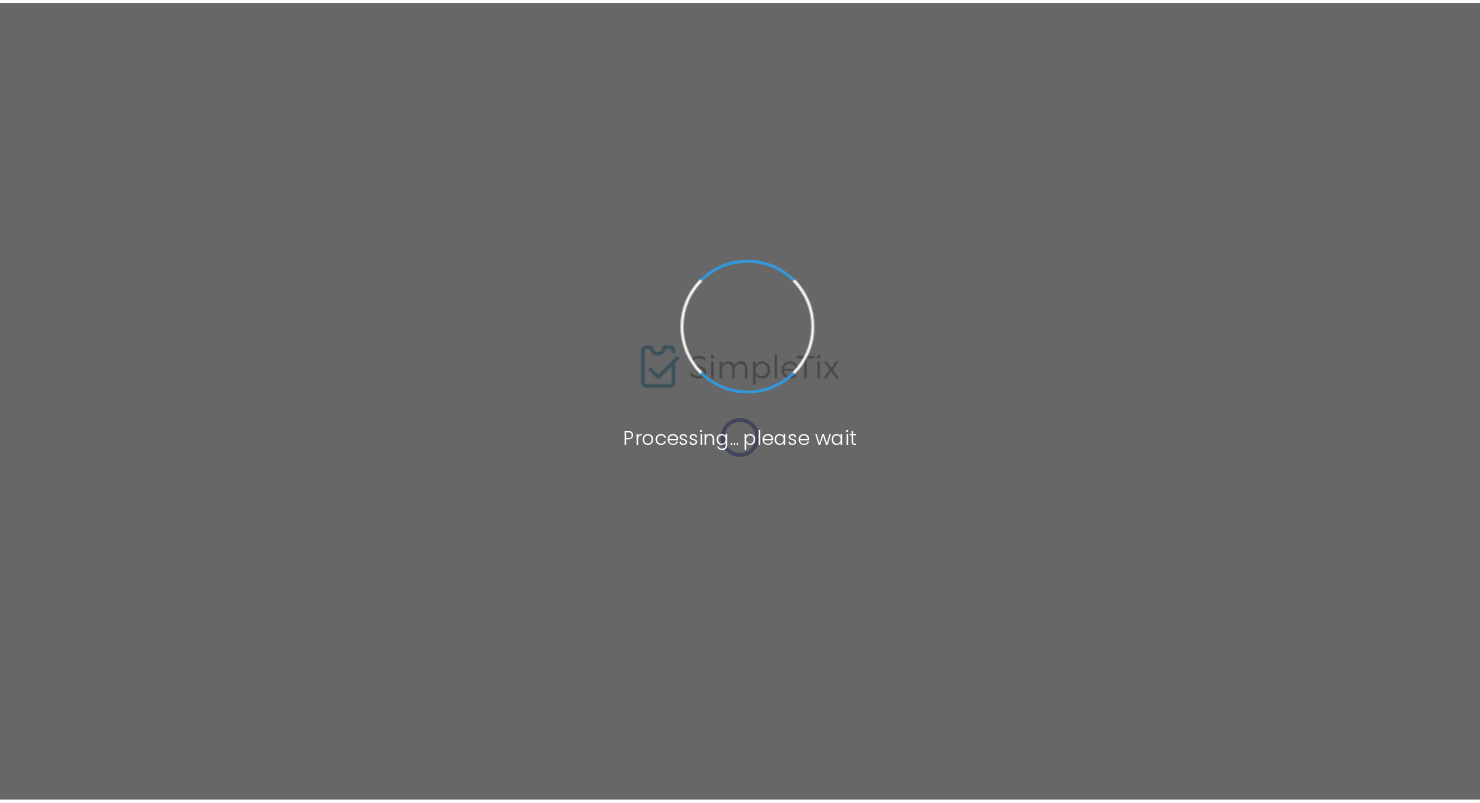 scroll, scrollTop: 0, scrollLeft: 0, axis: both 